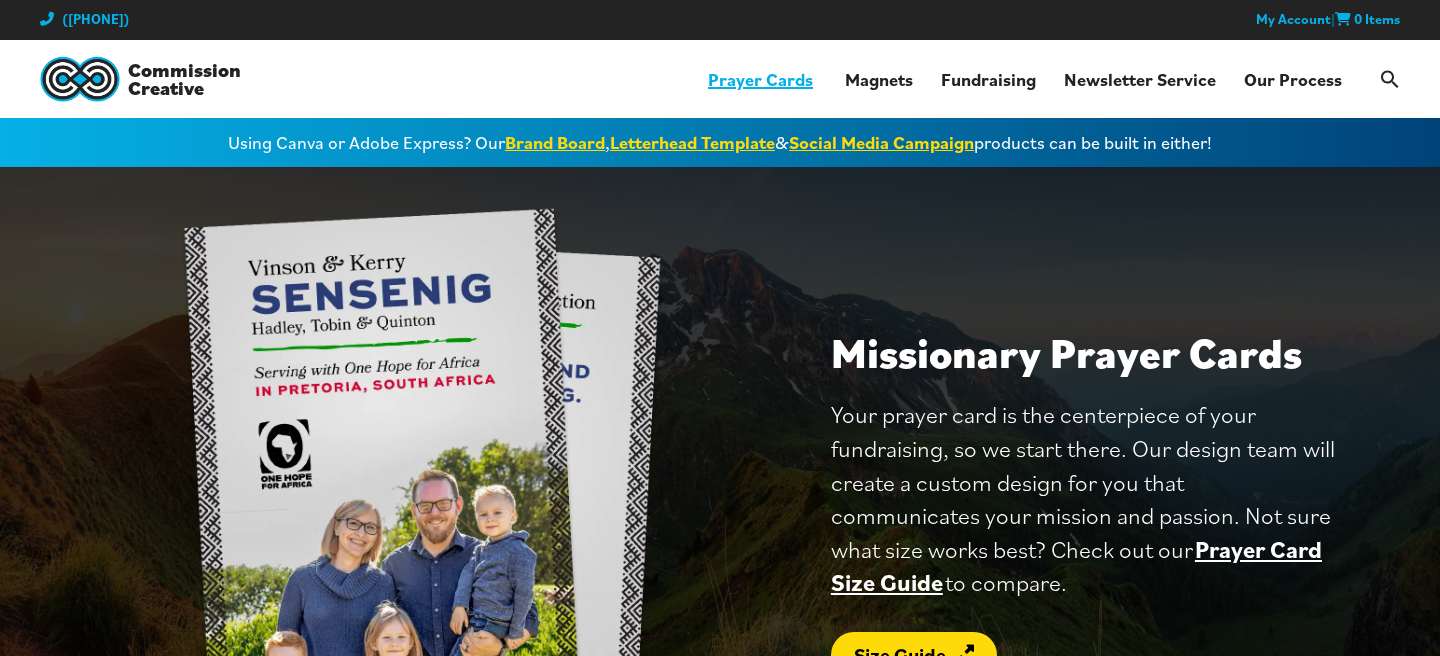 scroll, scrollTop: 0, scrollLeft: 0, axis: both 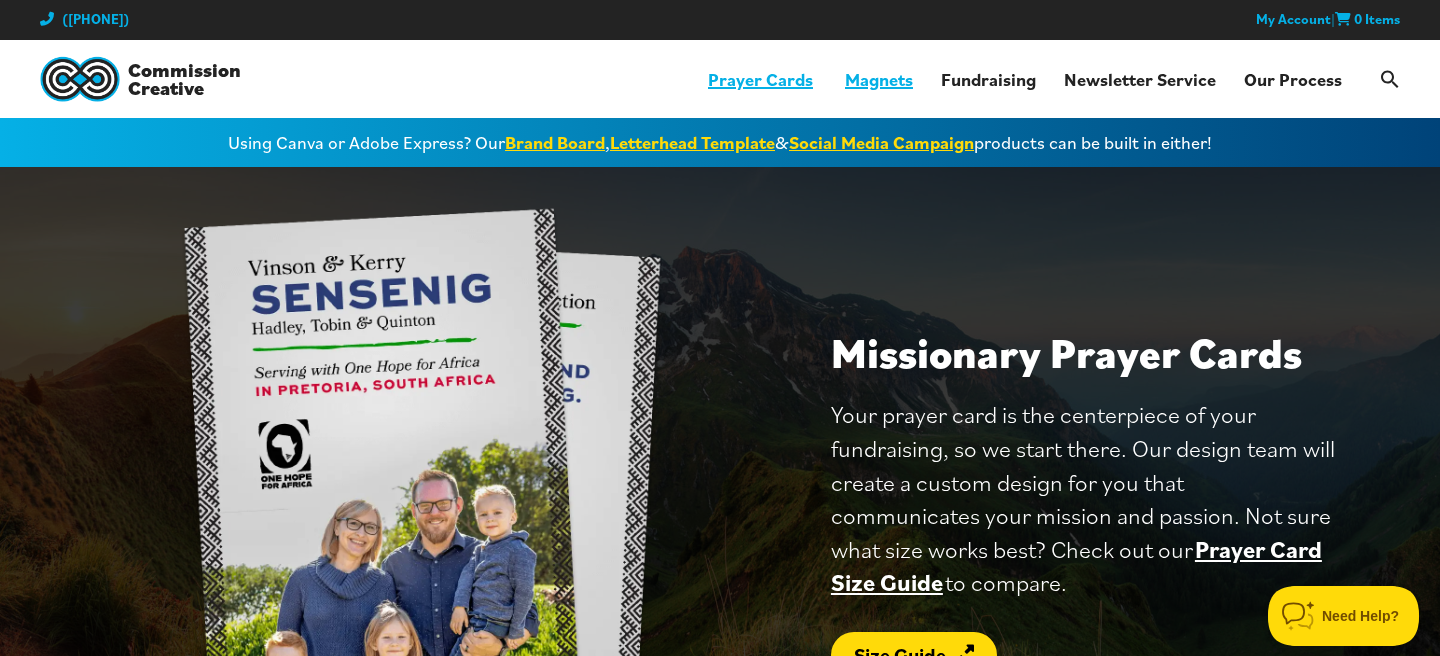 click on "Magnets" at bounding box center [879, 79] 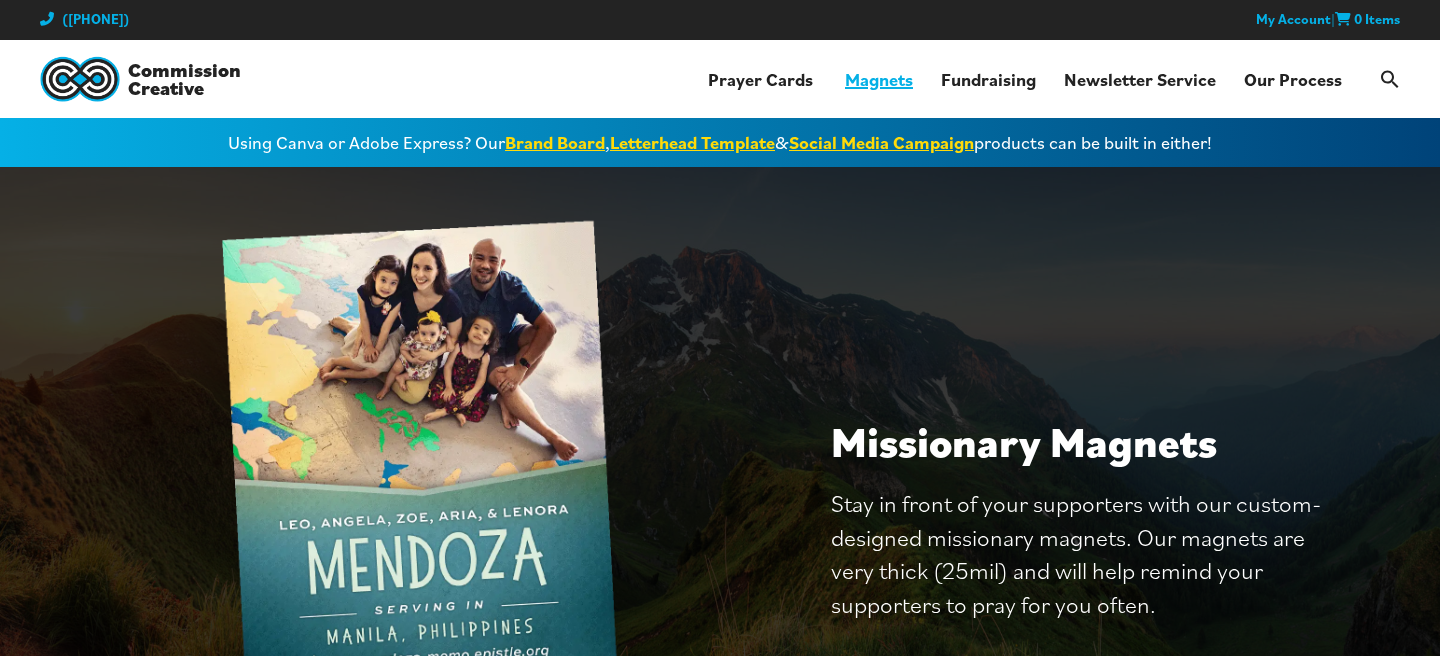 scroll, scrollTop: 0, scrollLeft: 0, axis: both 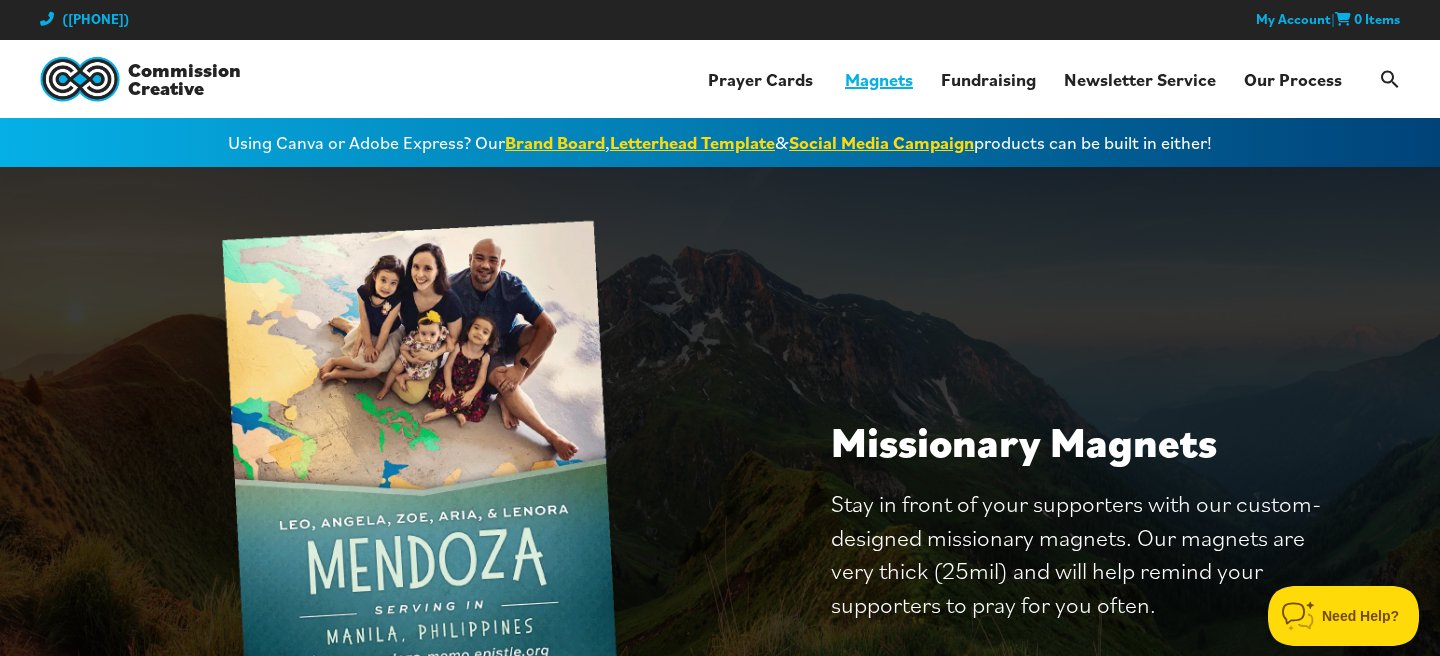click on "Magnets" at bounding box center [879, 79] 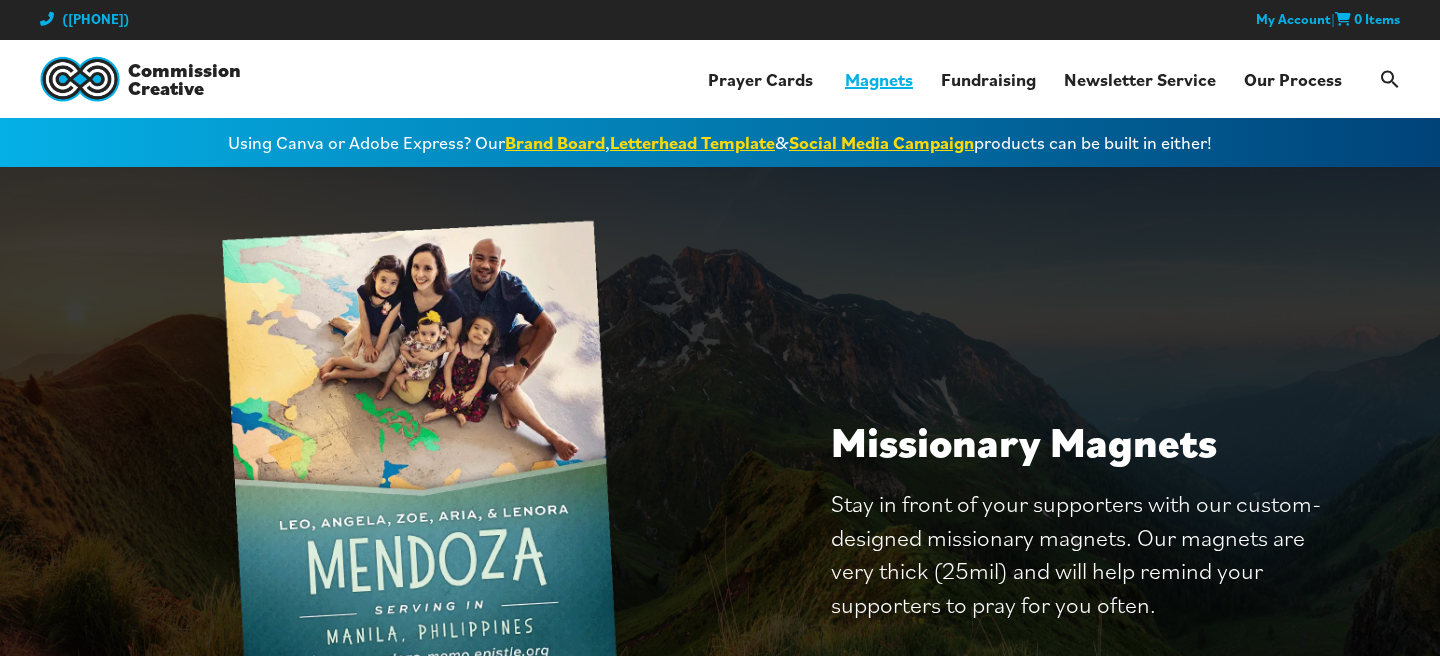 scroll, scrollTop: 0, scrollLeft: 0, axis: both 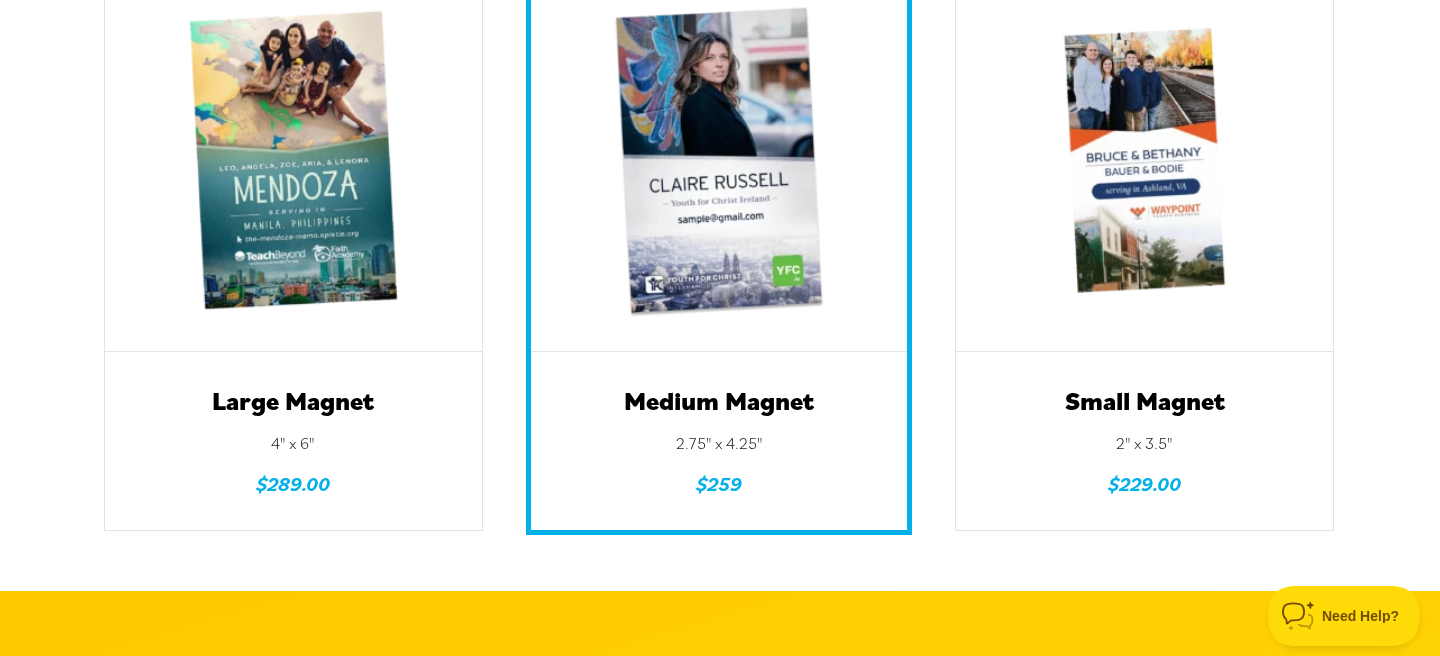 click at bounding box center [719, 163] 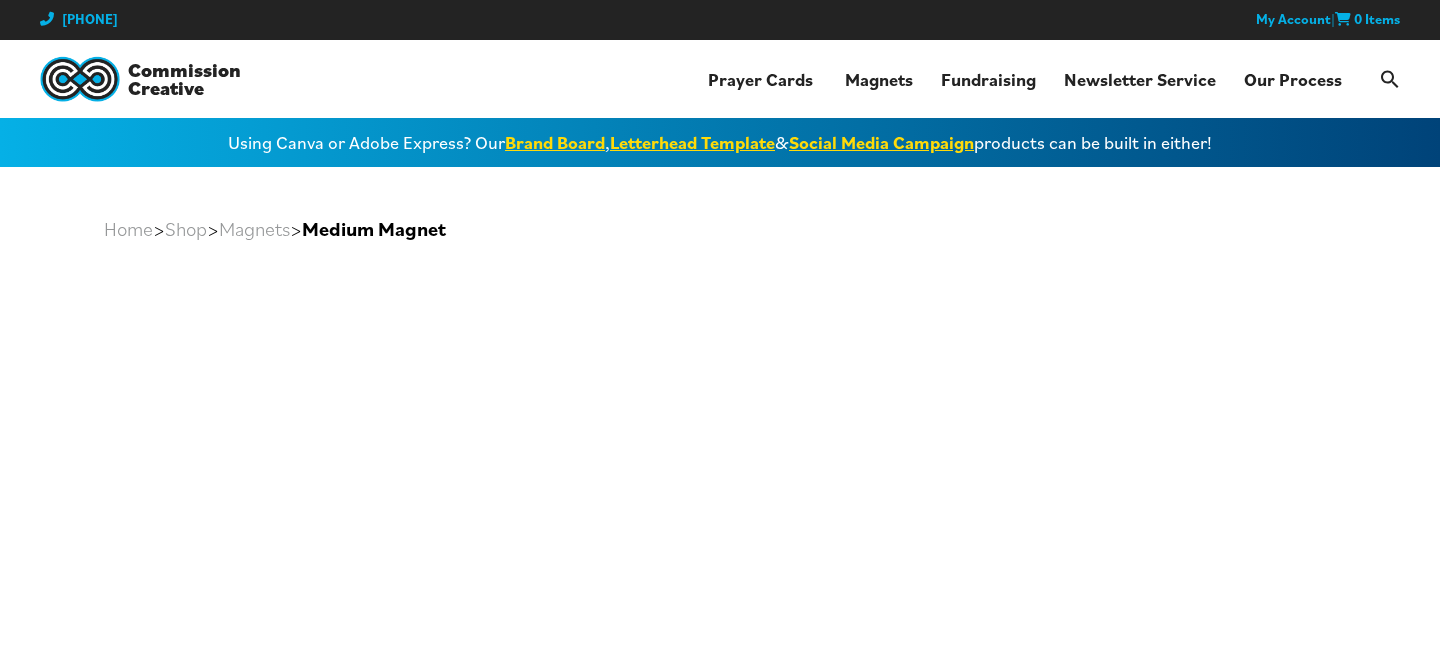 scroll, scrollTop: 0, scrollLeft: 0, axis: both 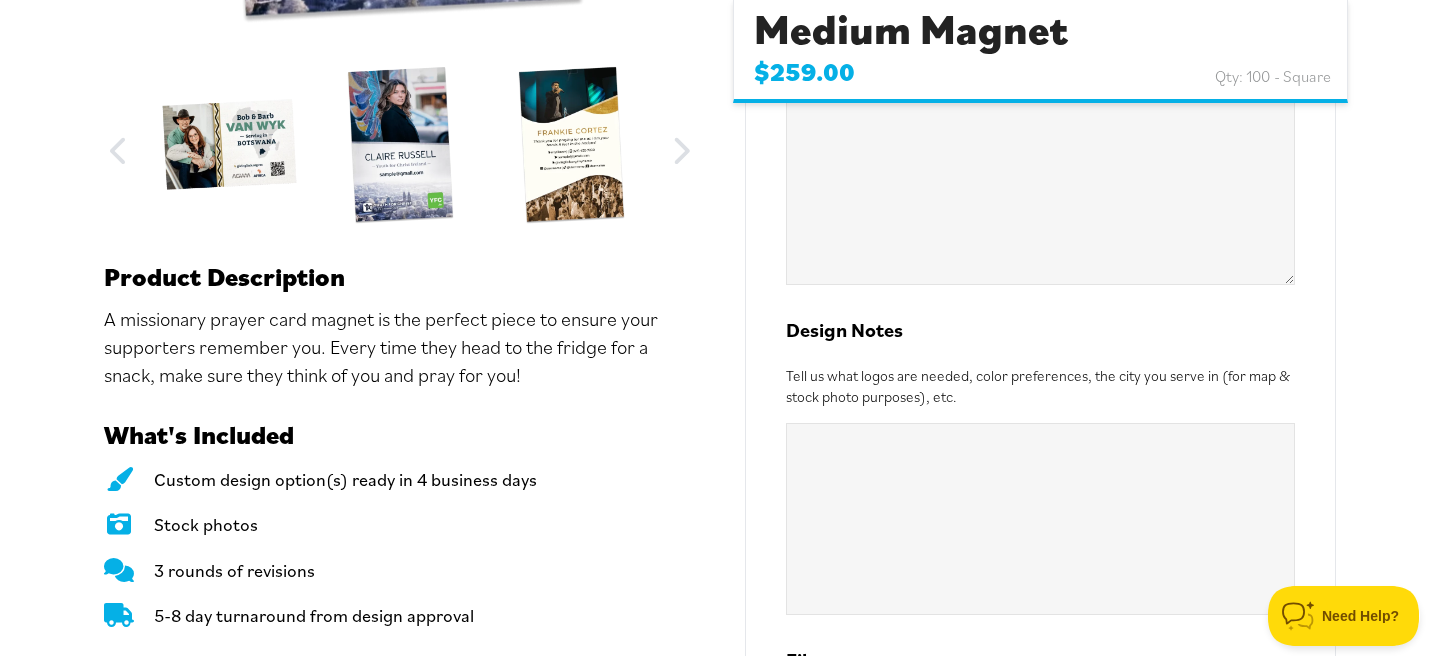 click at bounding box center [229, 145] 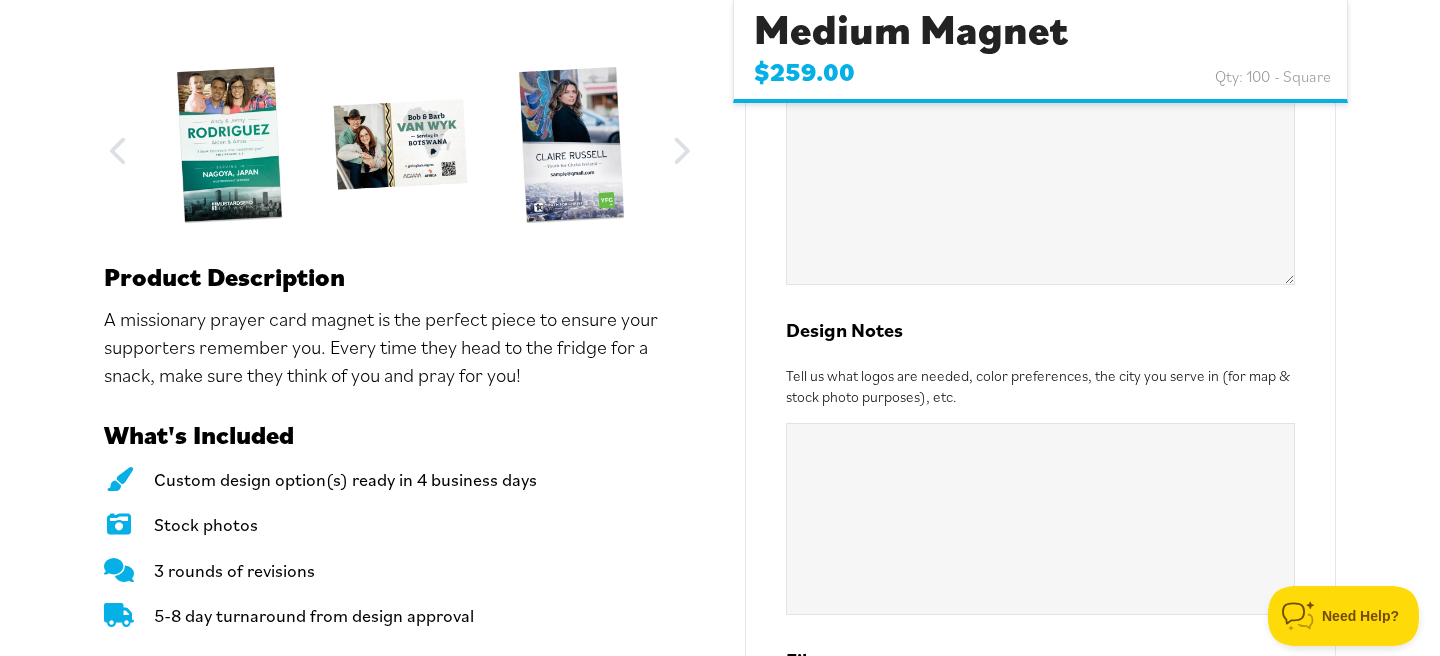 click at bounding box center [229, 145] 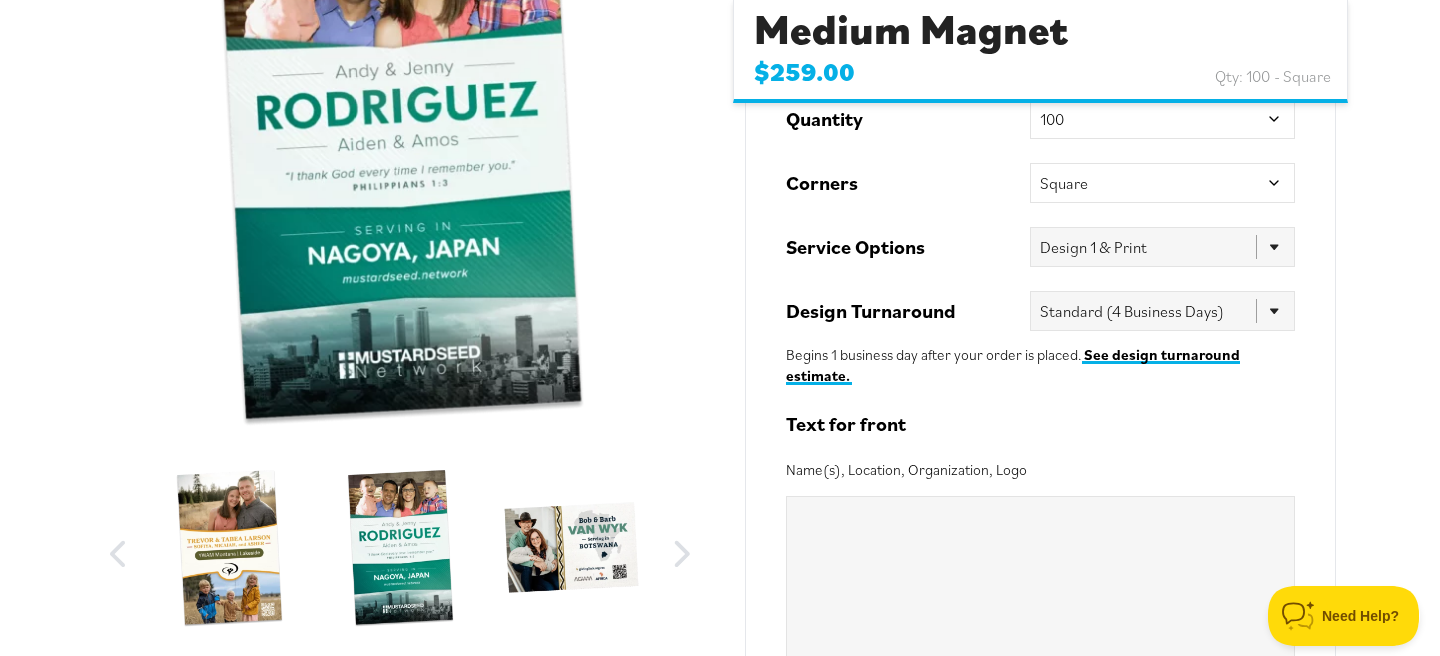 scroll, scrollTop: 406, scrollLeft: 0, axis: vertical 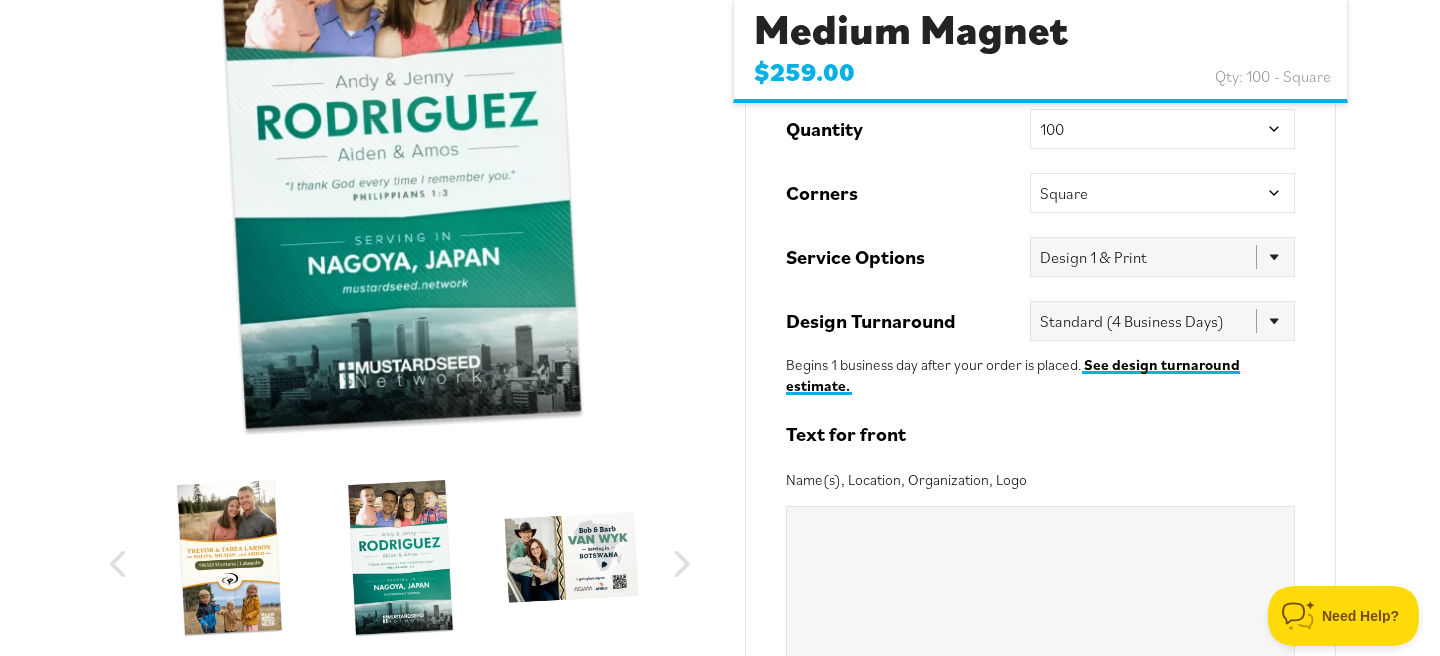 click at bounding box center (400, 165) 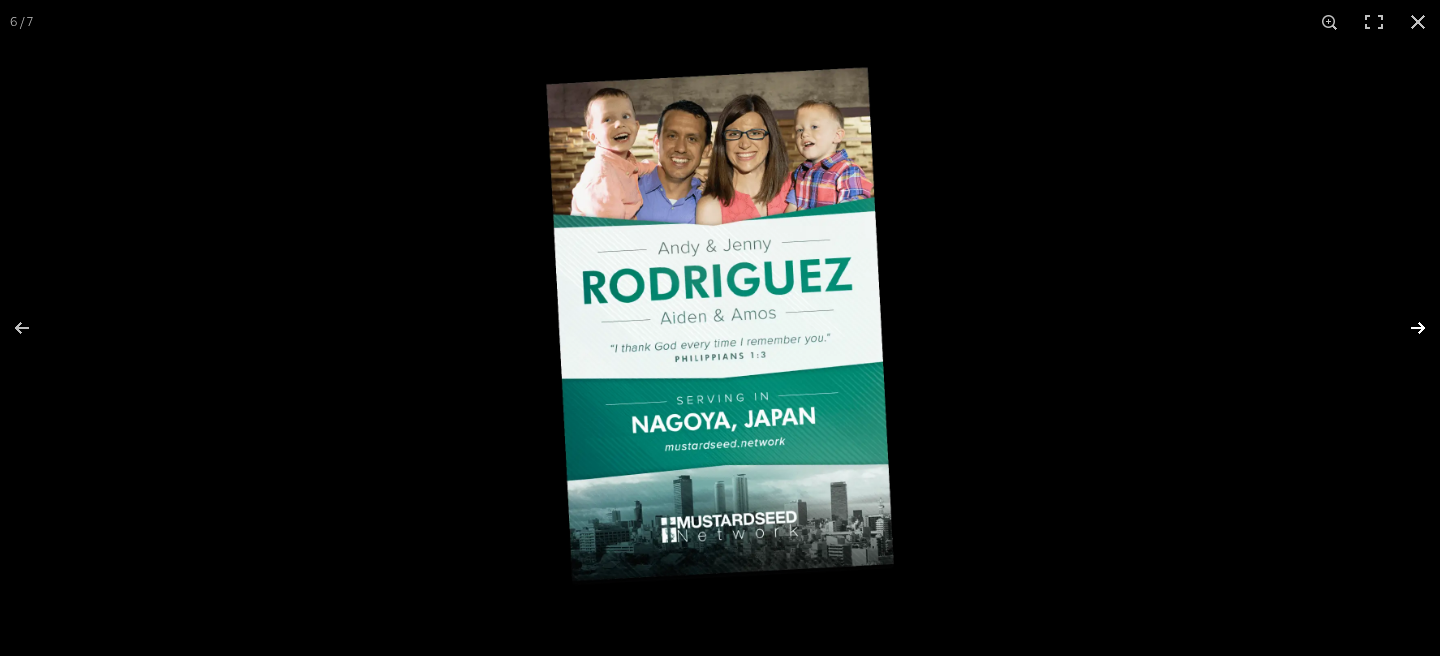 click at bounding box center [1405, 328] 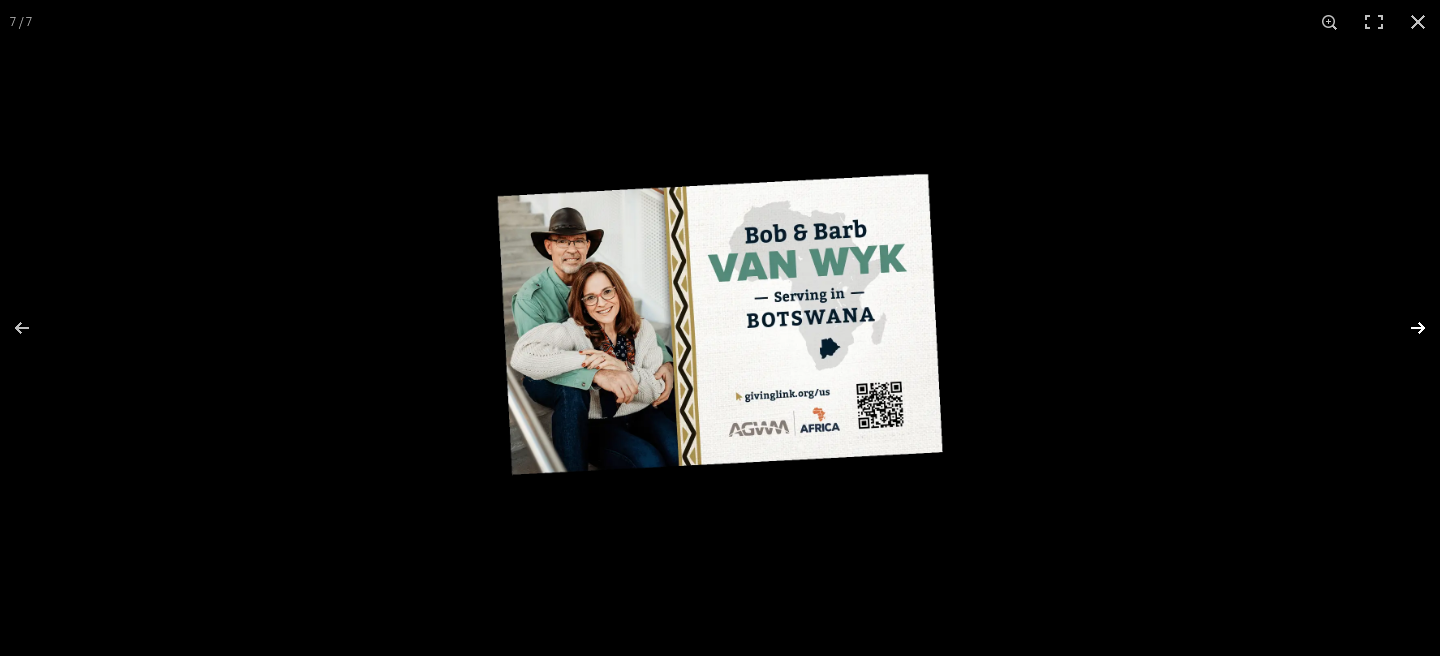 click at bounding box center [1405, 328] 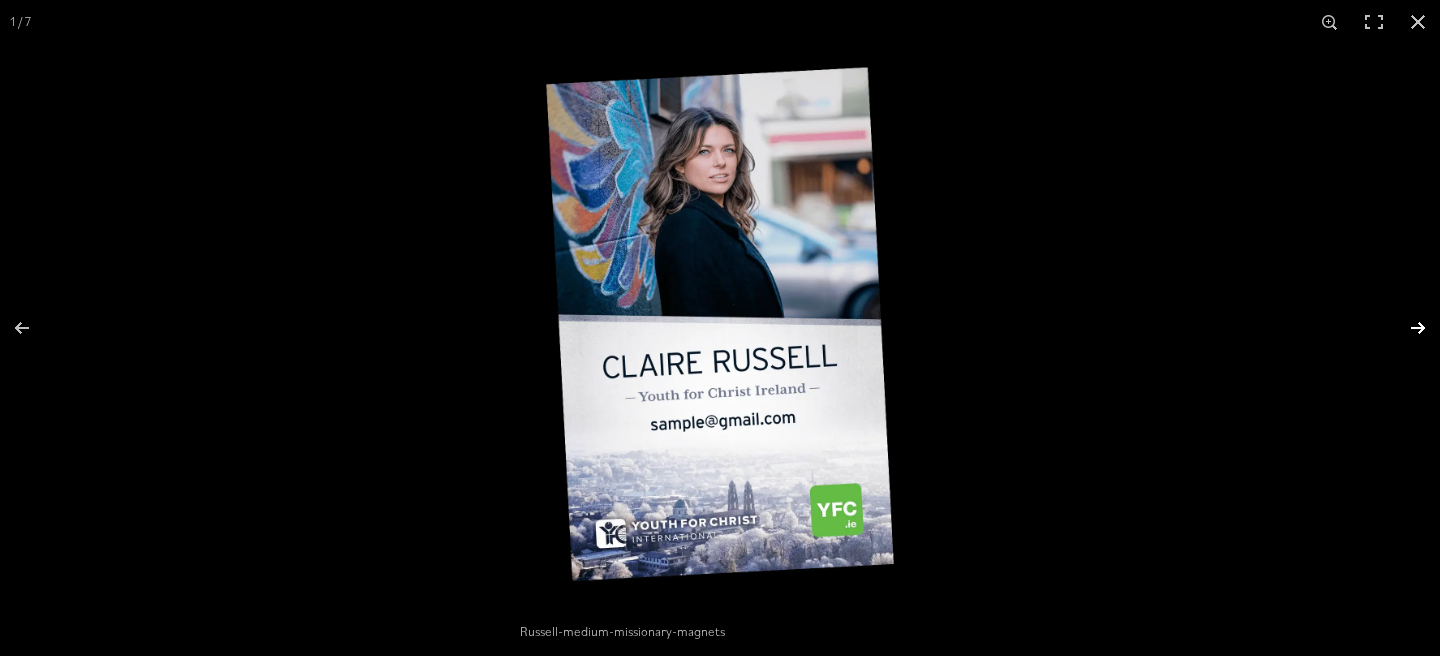 click at bounding box center [1405, 328] 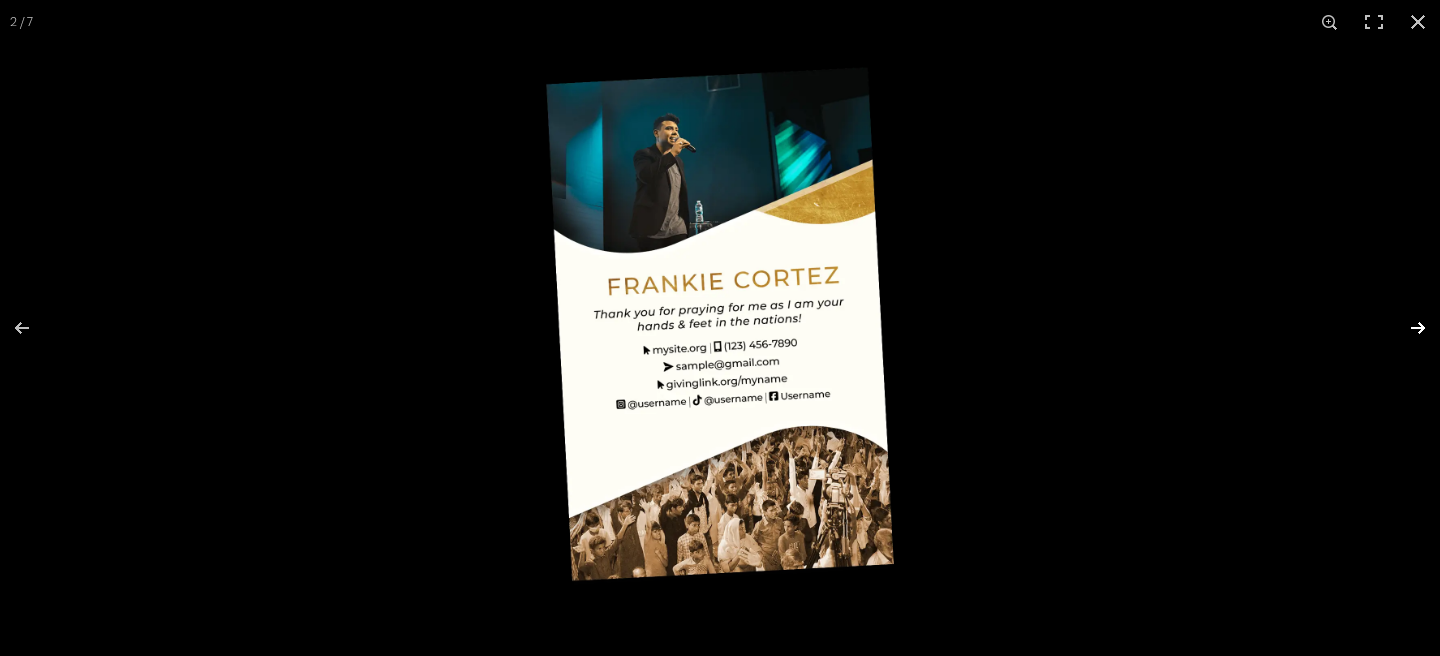 click at bounding box center (1405, 328) 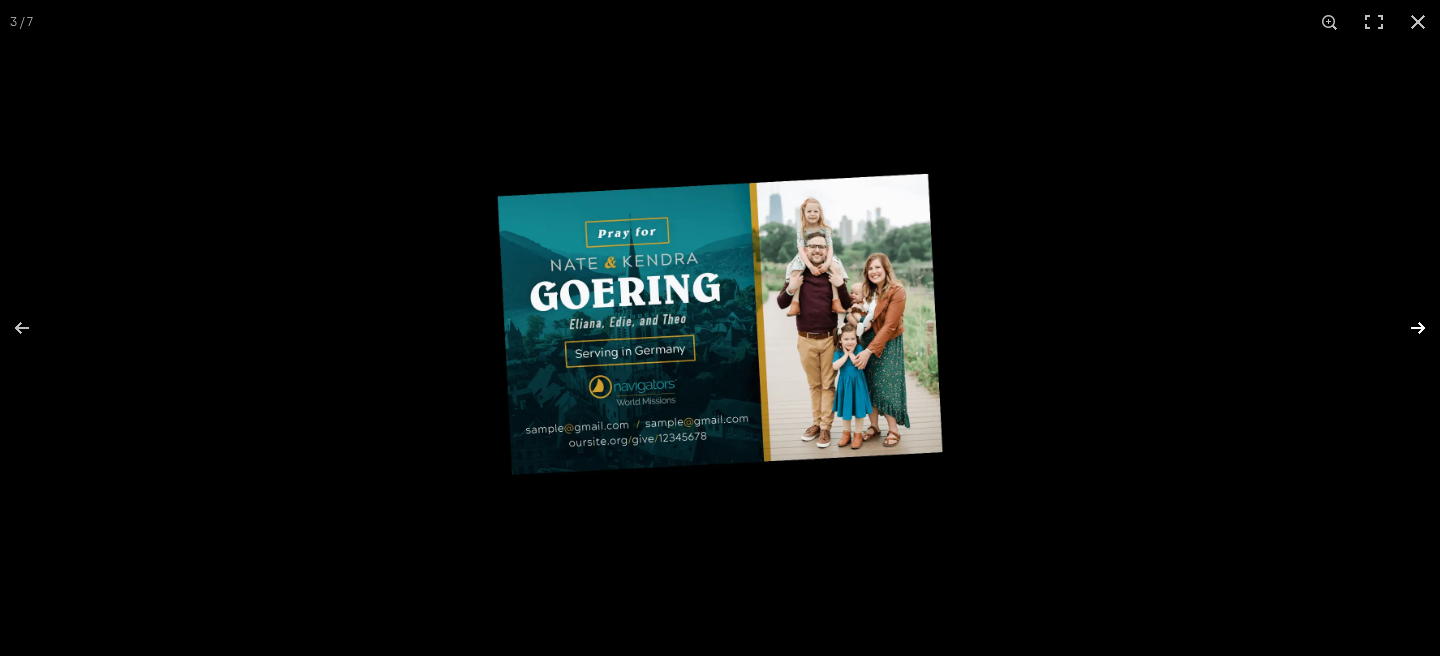 click at bounding box center [1405, 328] 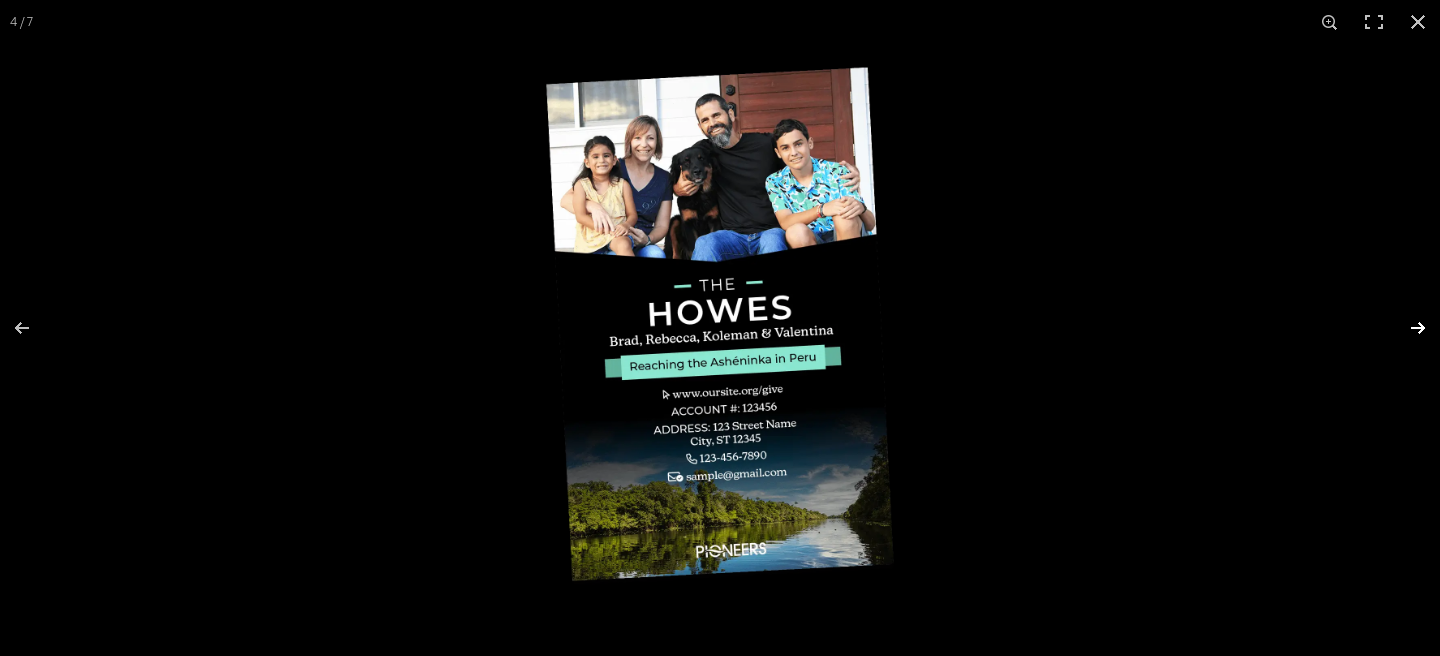 click at bounding box center [1405, 328] 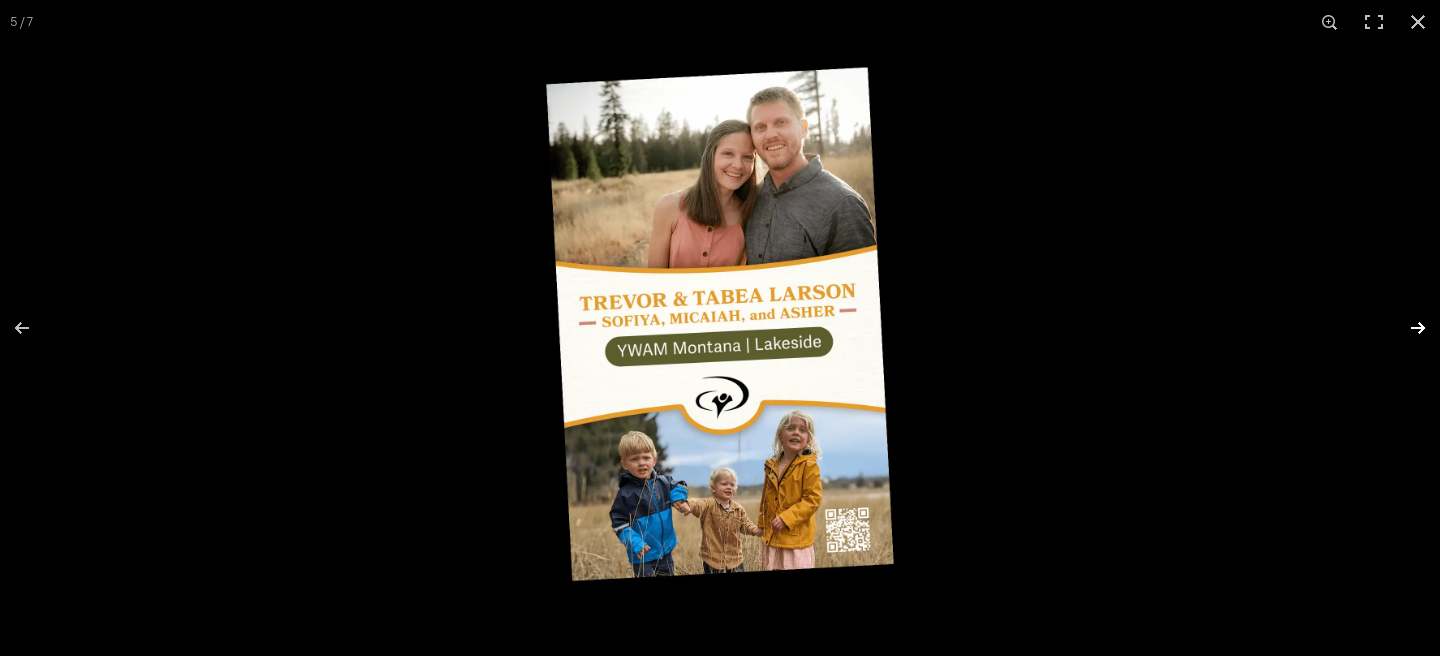 click at bounding box center [1405, 328] 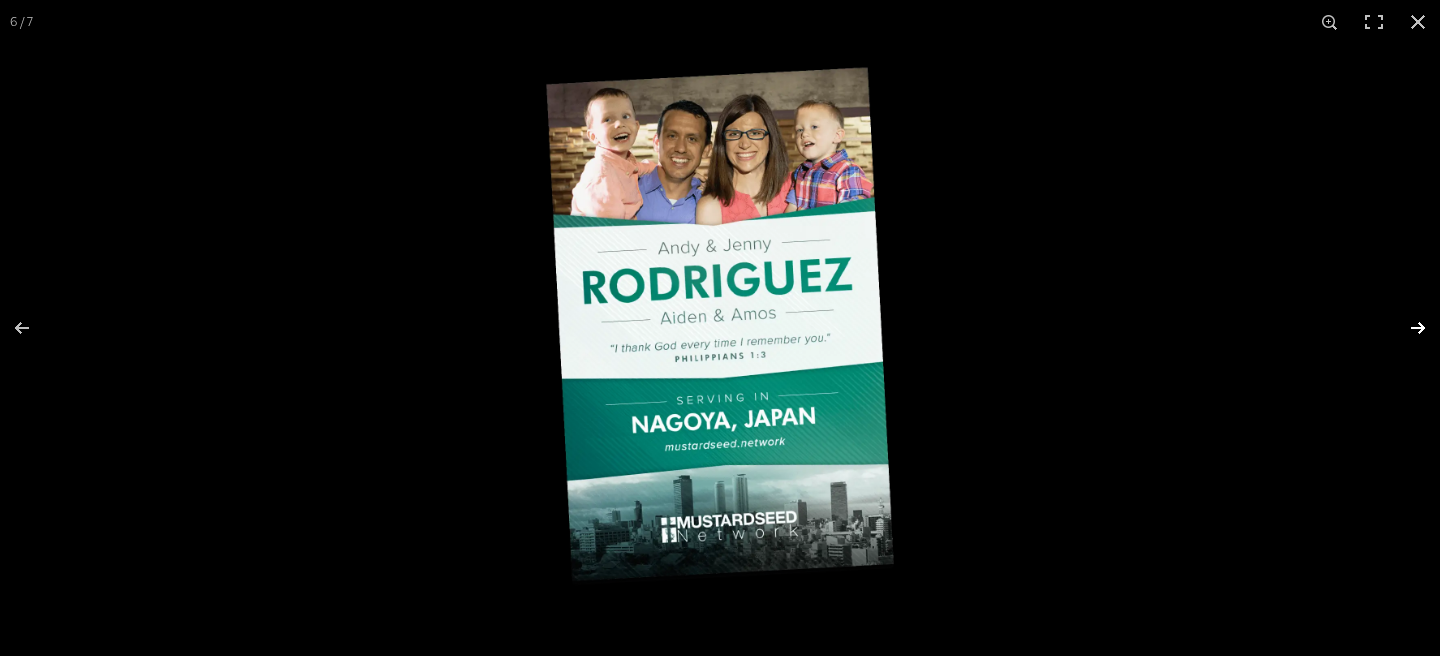 click at bounding box center [1405, 328] 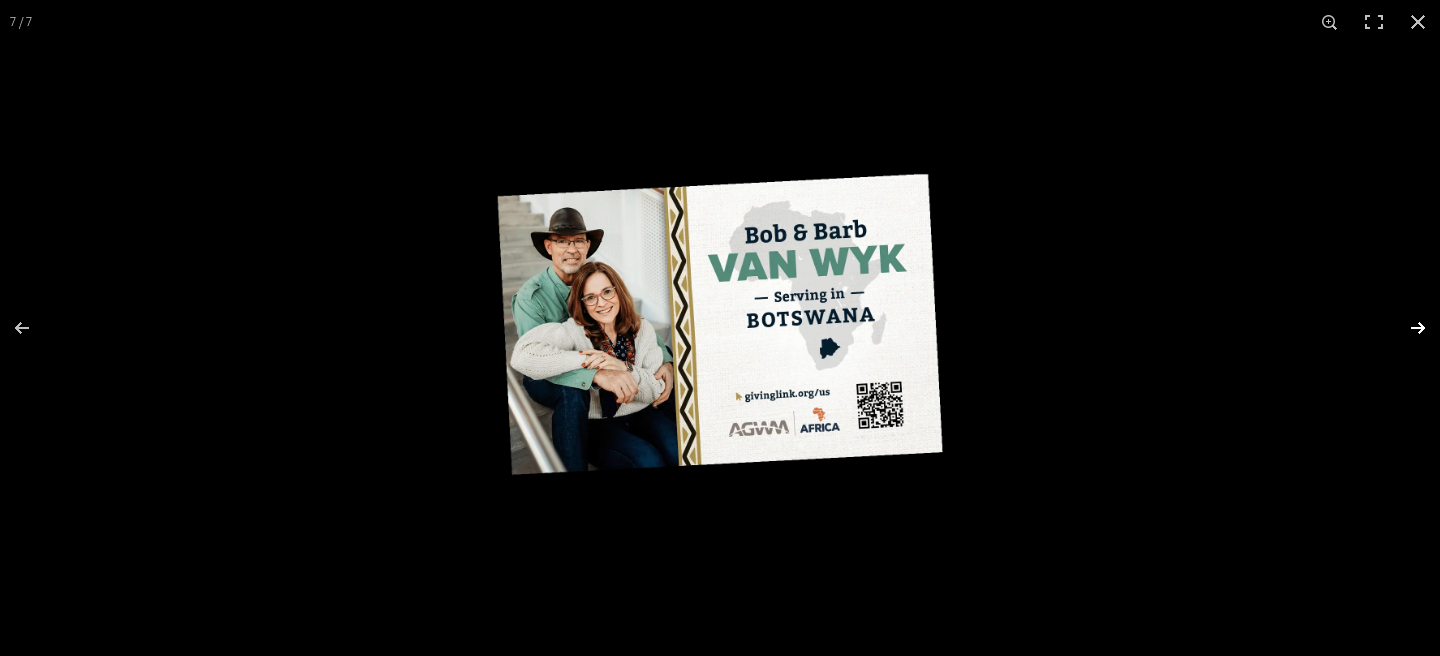 click at bounding box center (1405, 328) 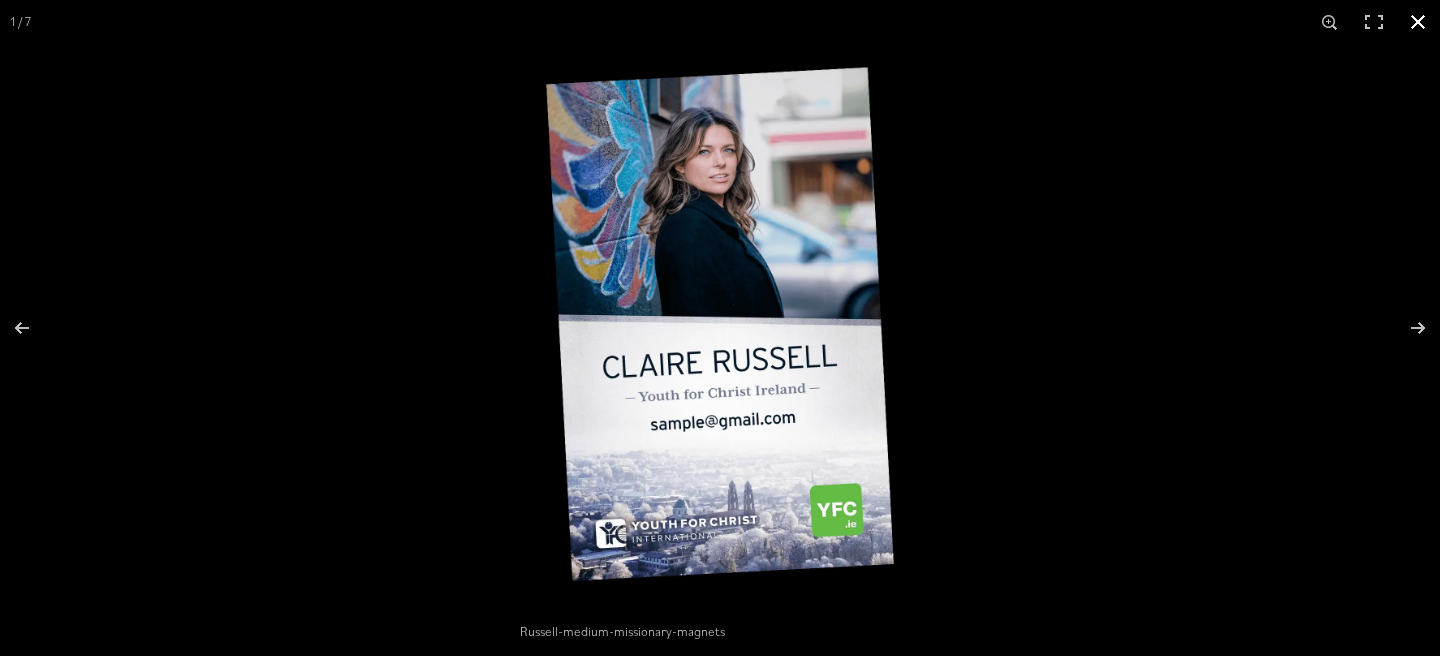 click at bounding box center [1418, 22] 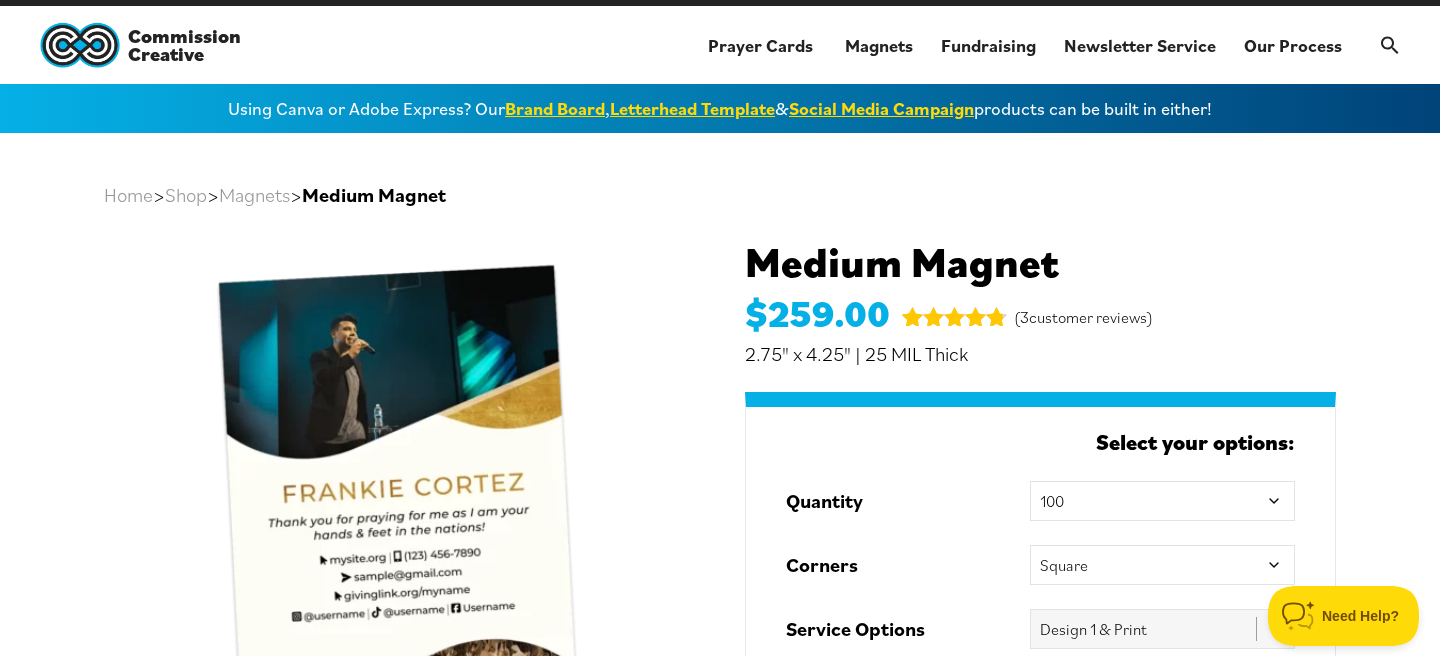 scroll, scrollTop: 32, scrollLeft: 0, axis: vertical 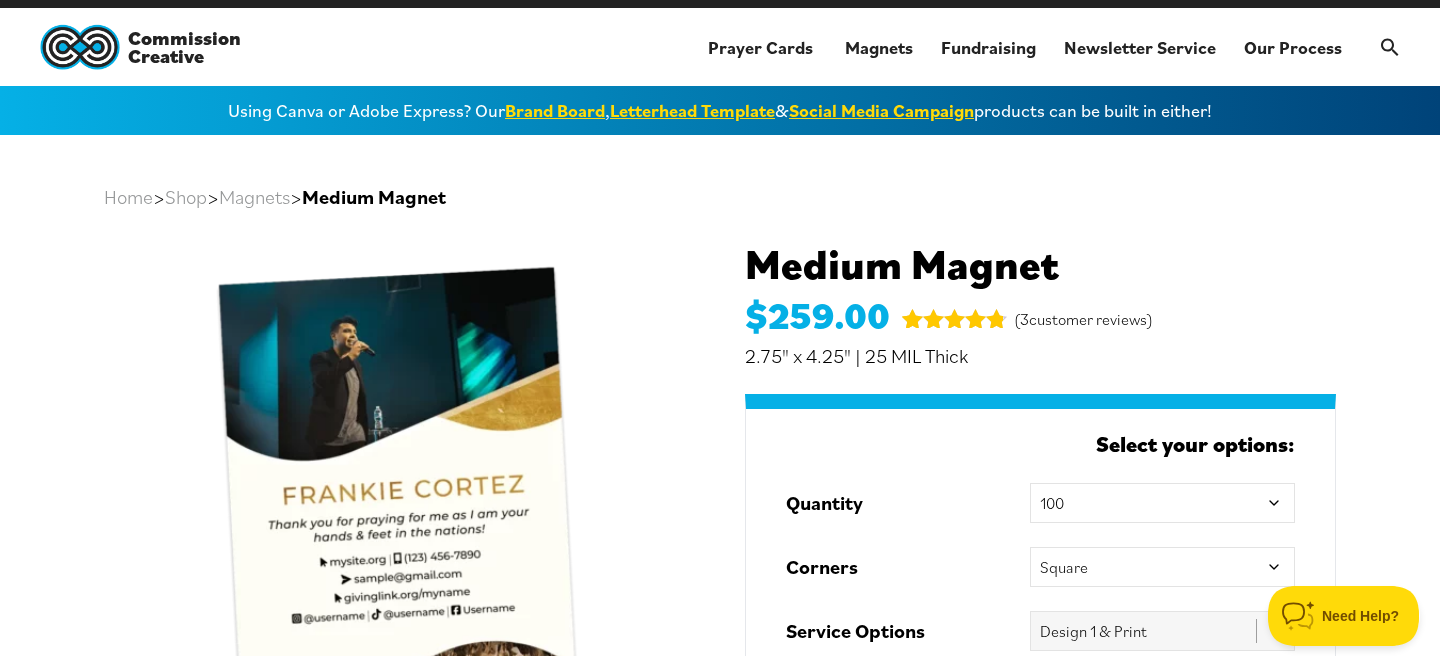 click on "Magnets" at bounding box center [254, 197] 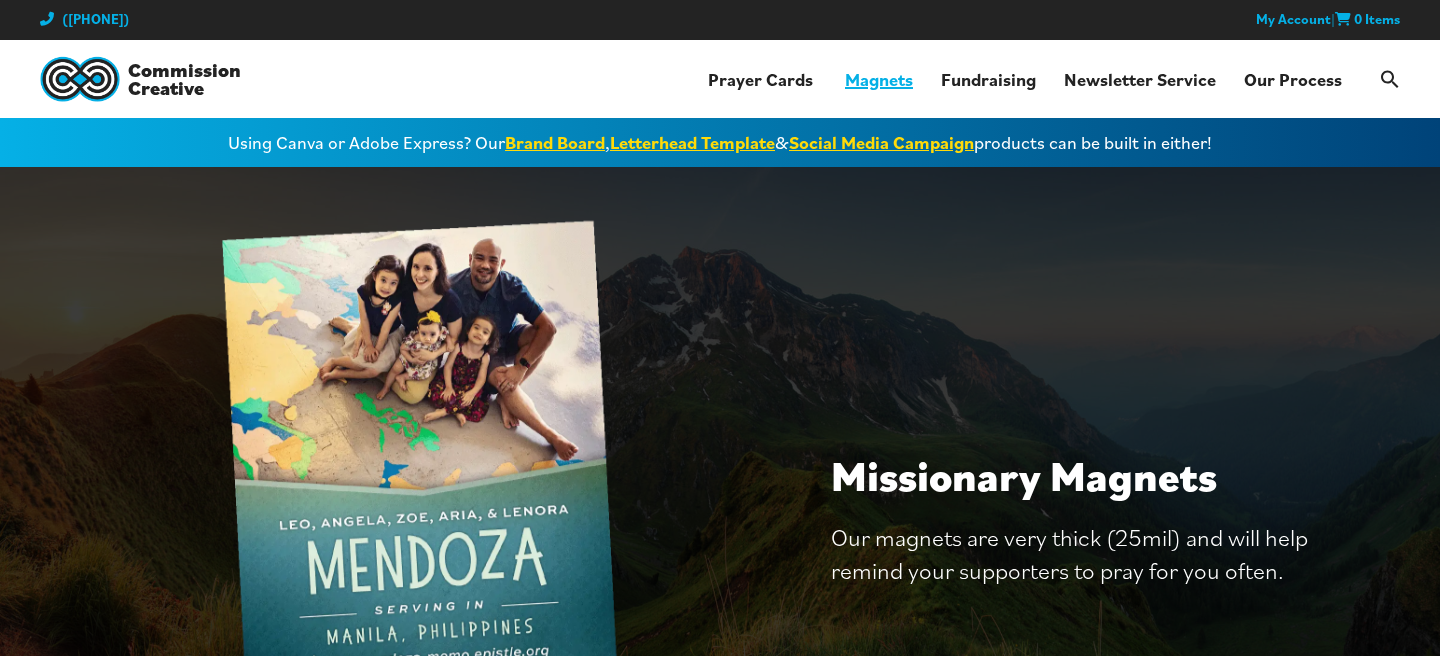 scroll, scrollTop: 0, scrollLeft: 0, axis: both 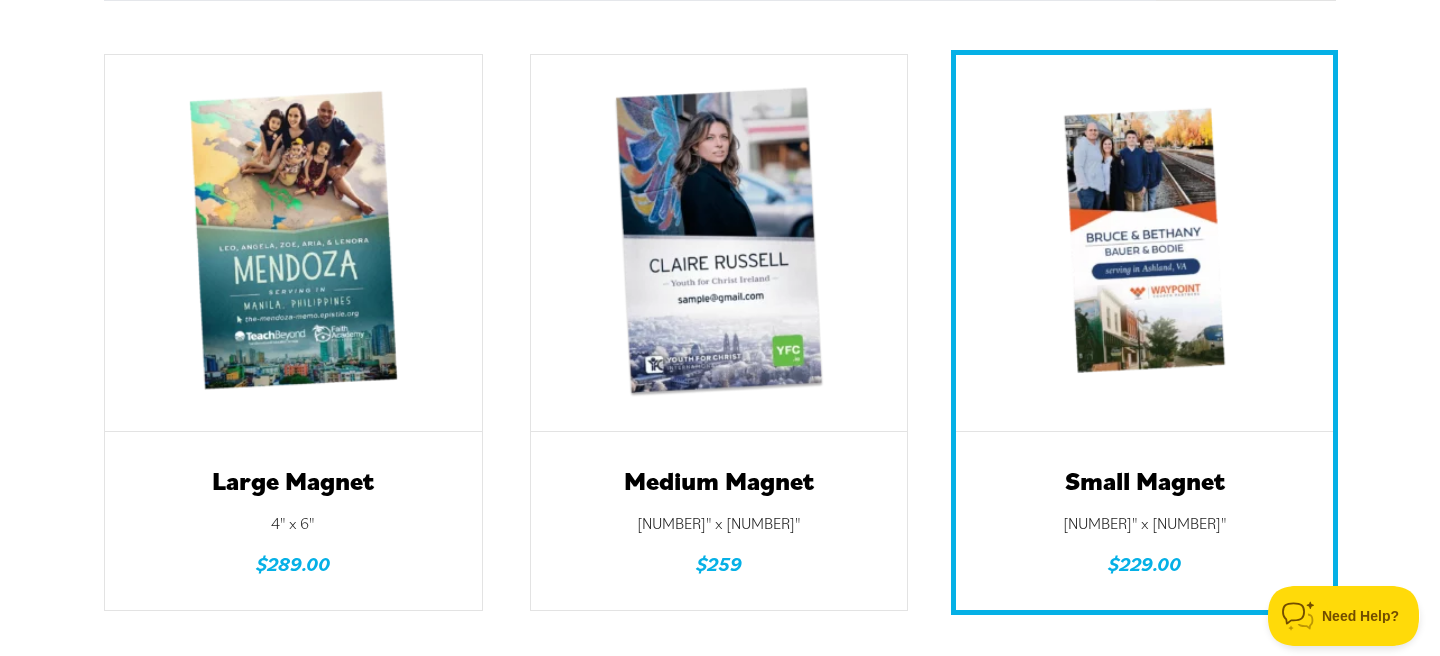 click at bounding box center (1144, 243) 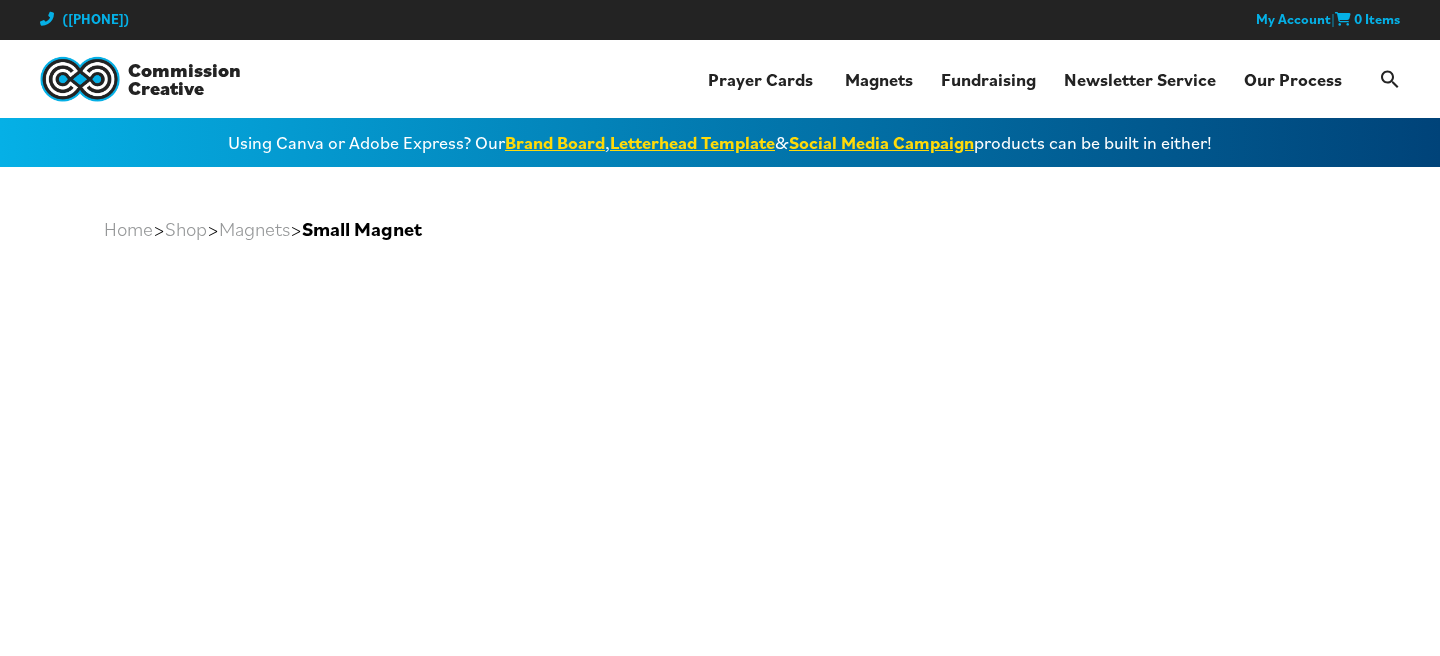 scroll, scrollTop: 0, scrollLeft: 0, axis: both 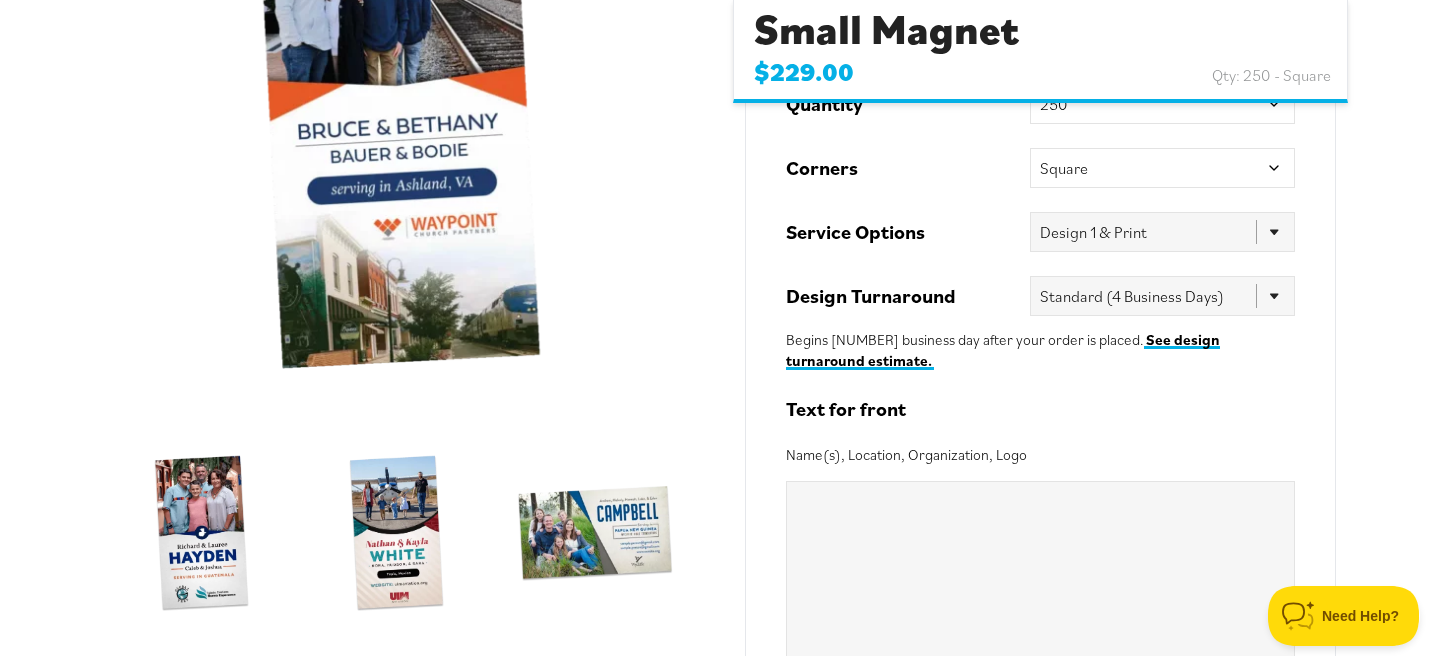 click at bounding box center (399, 139) 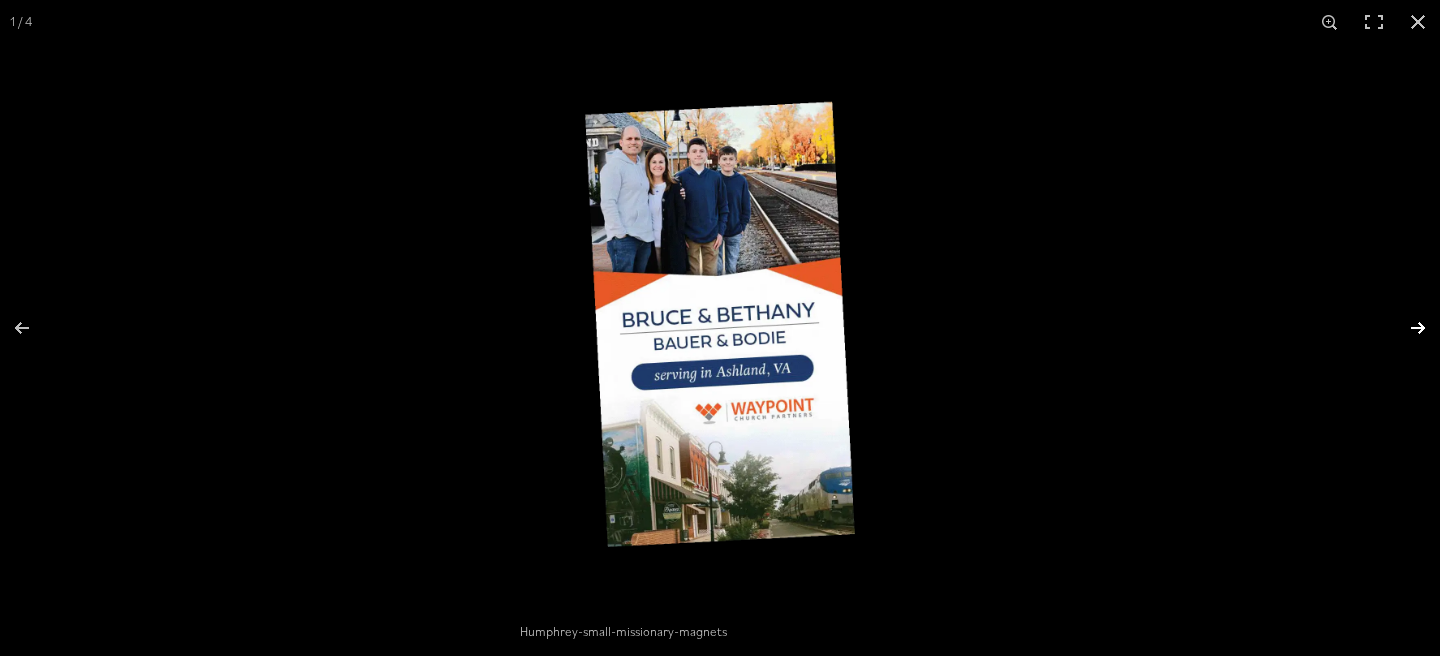 click at bounding box center [1405, 328] 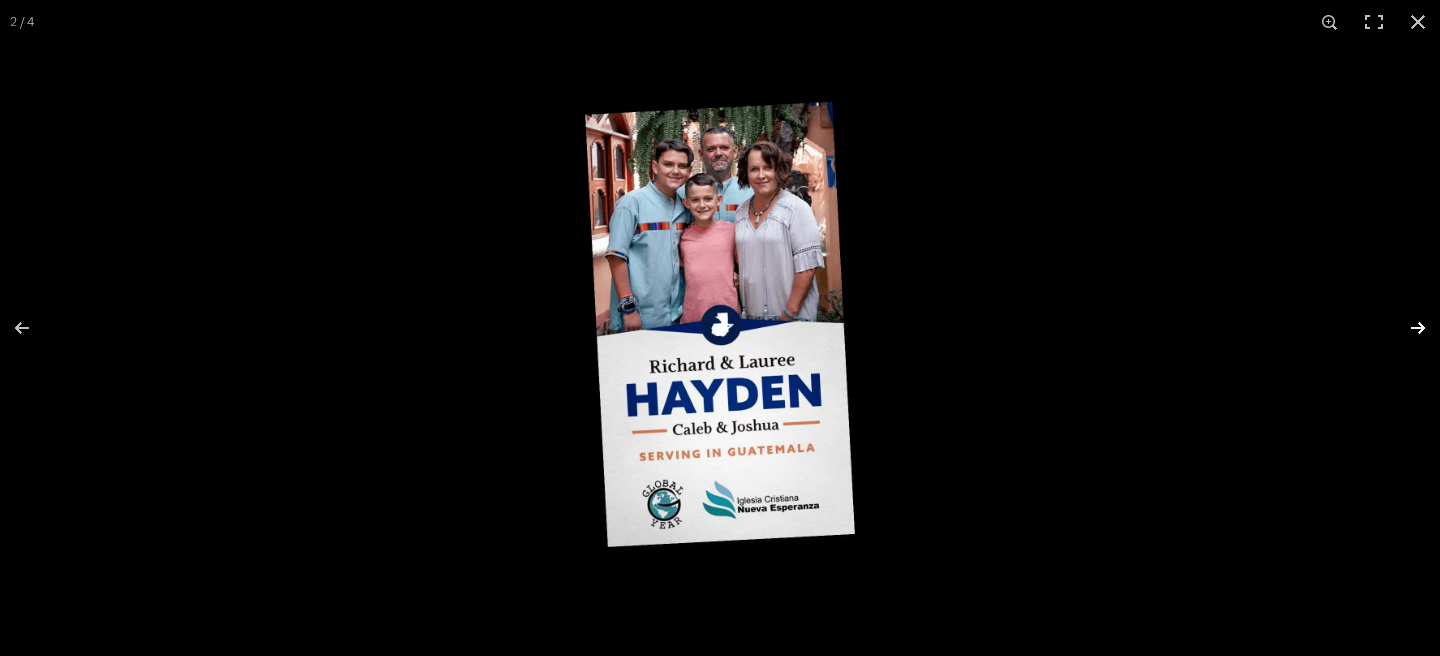 click at bounding box center [1405, 328] 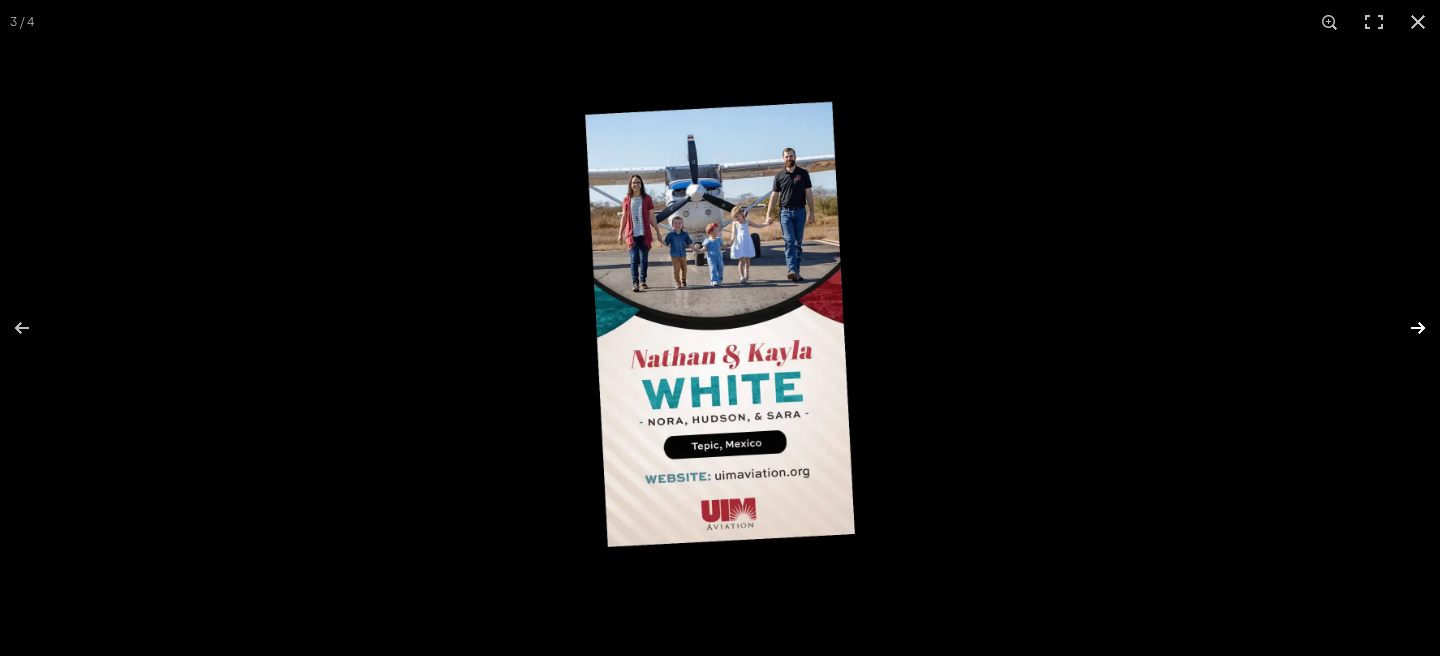 click at bounding box center [1405, 328] 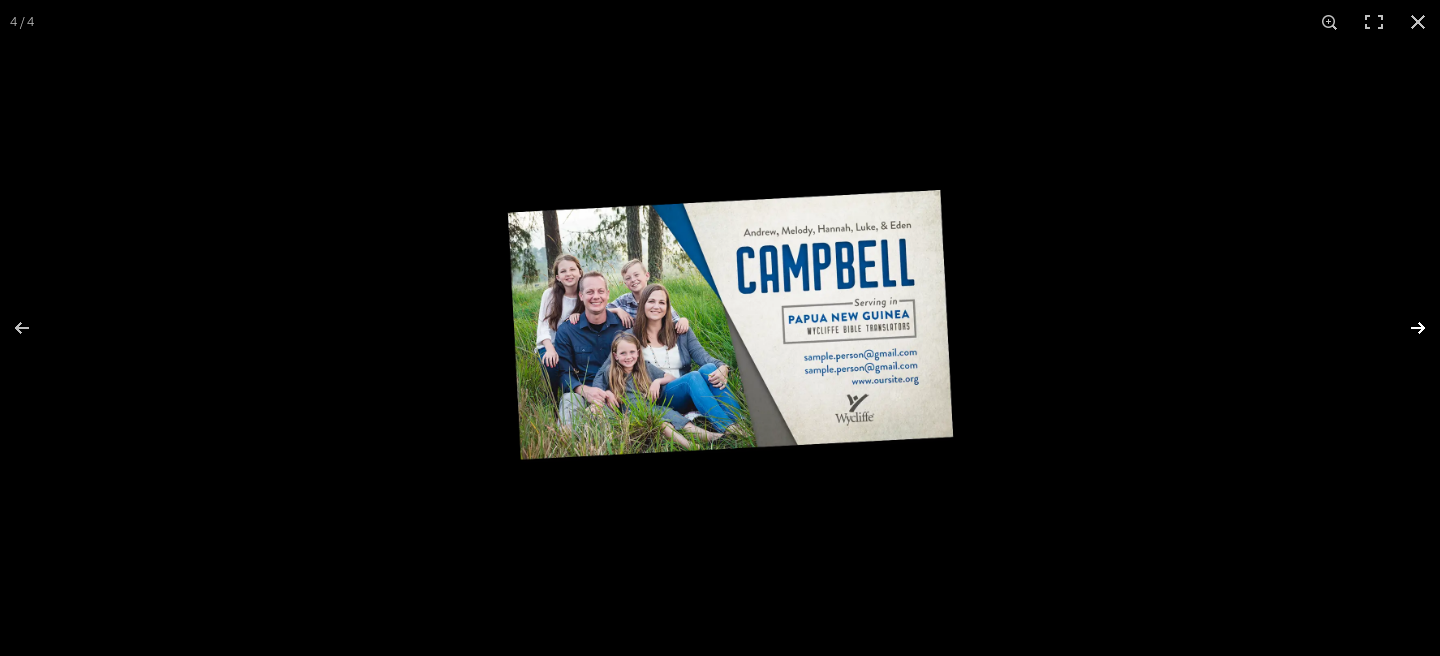 click at bounding box center (1405, 328) 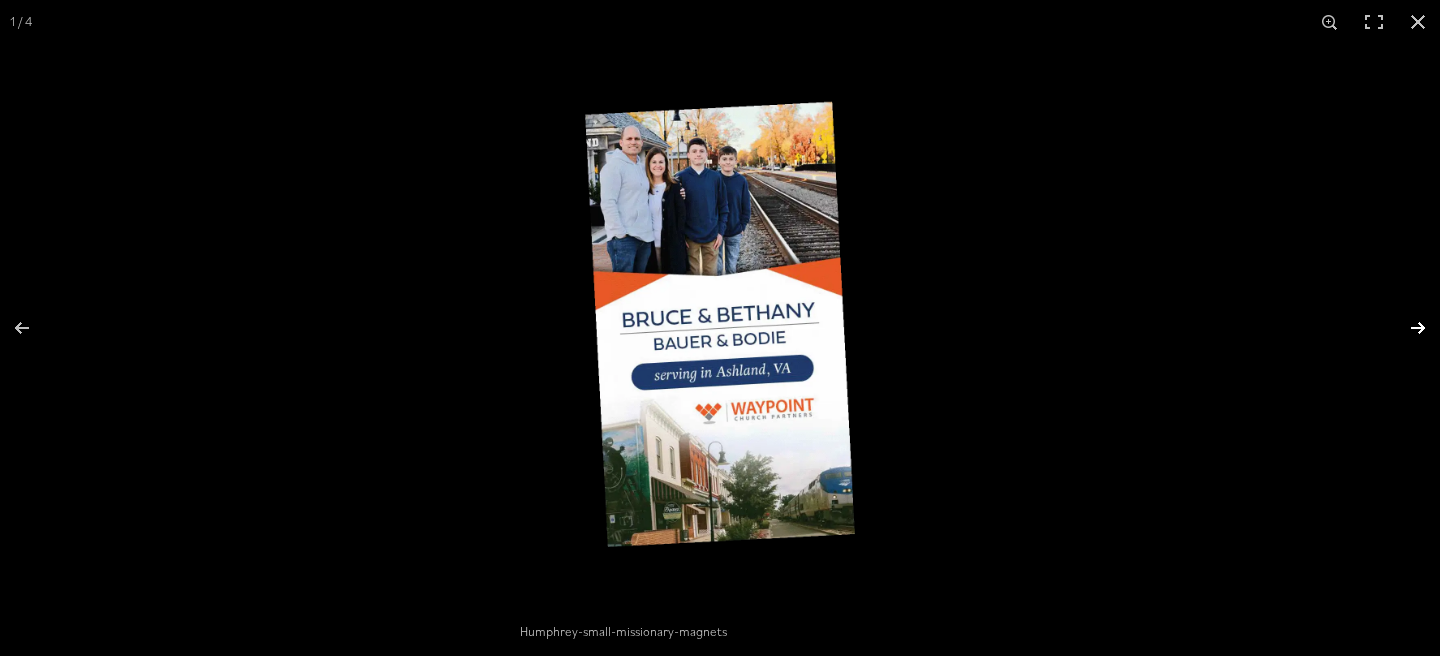 click at bounding box center [1405, 328] 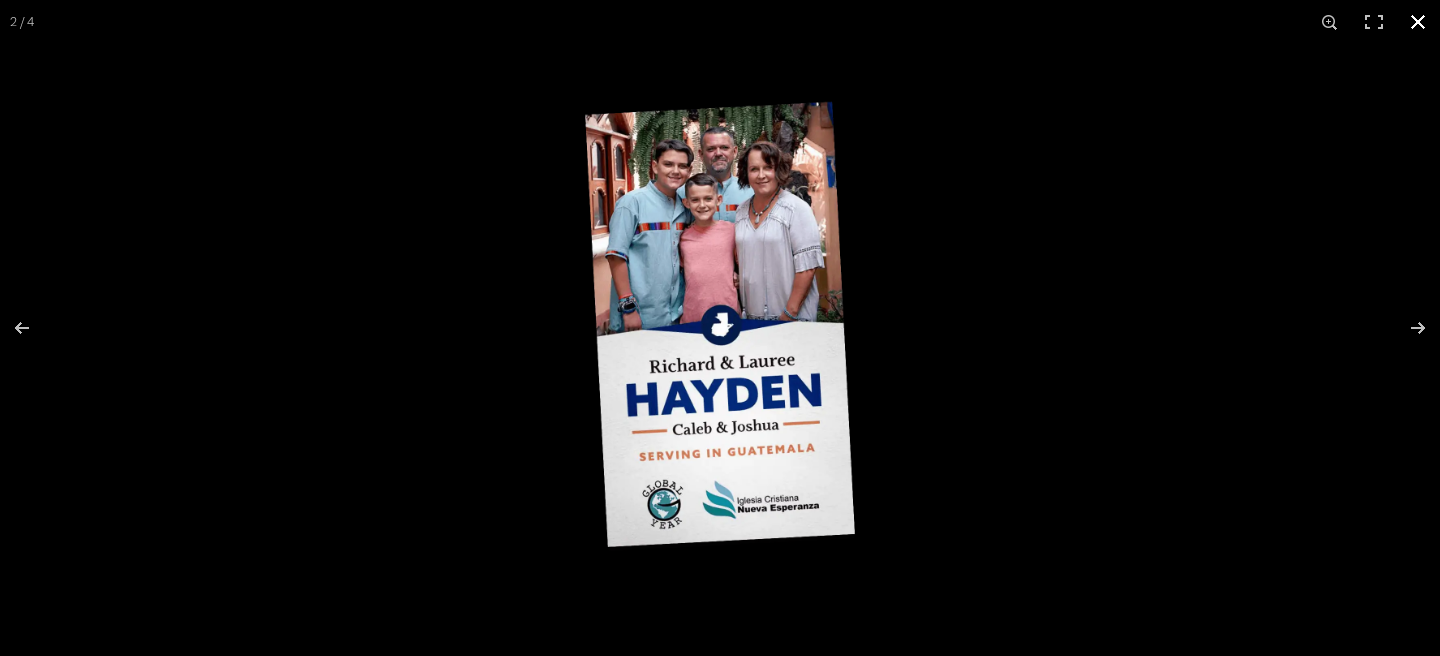 click at bounding box center [1418, 22] 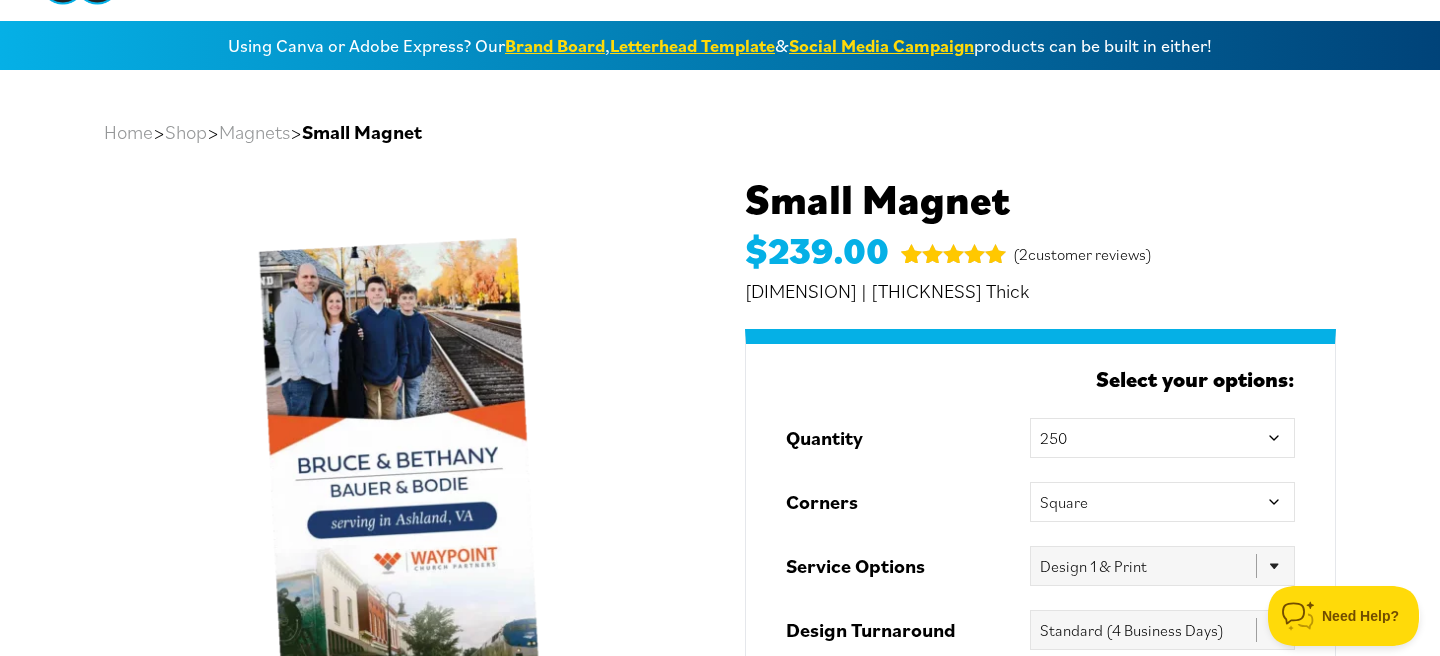scroll, scrollTop: 0, scrollLeft: 0, axis: both 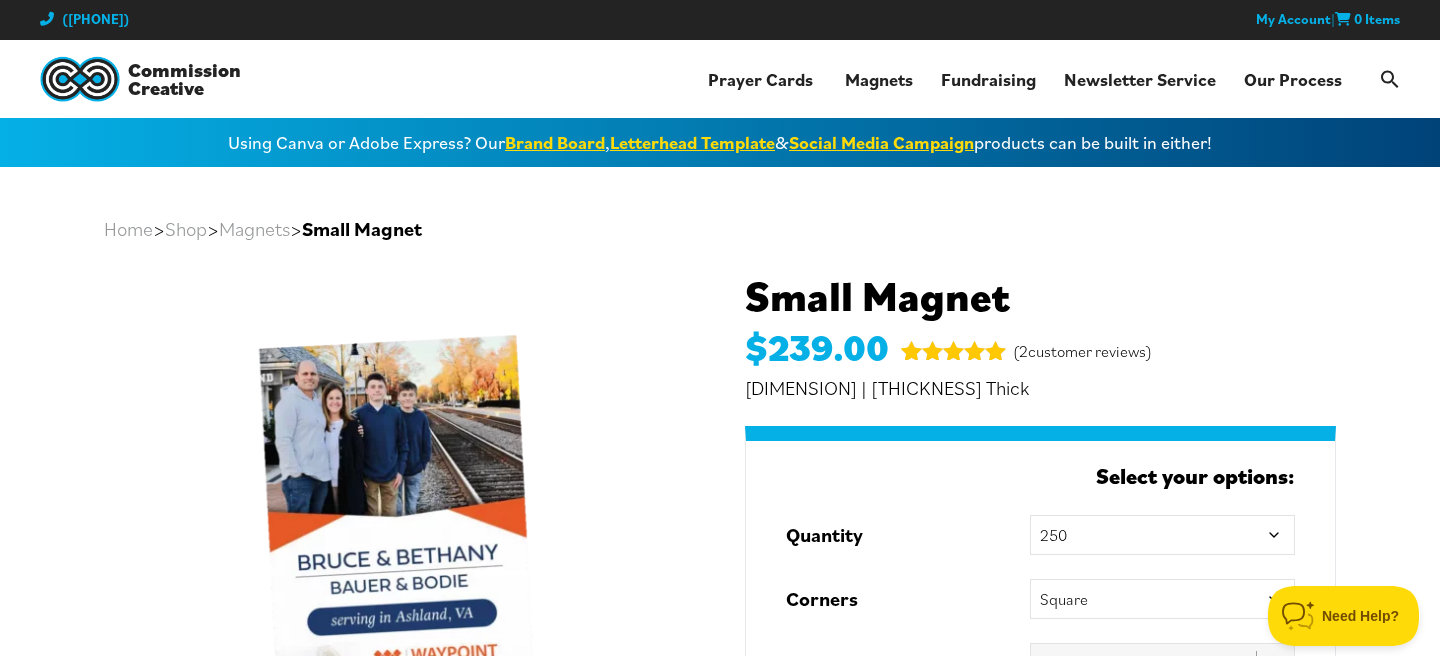 click on "Magnets" at bounding box center [254, 229] 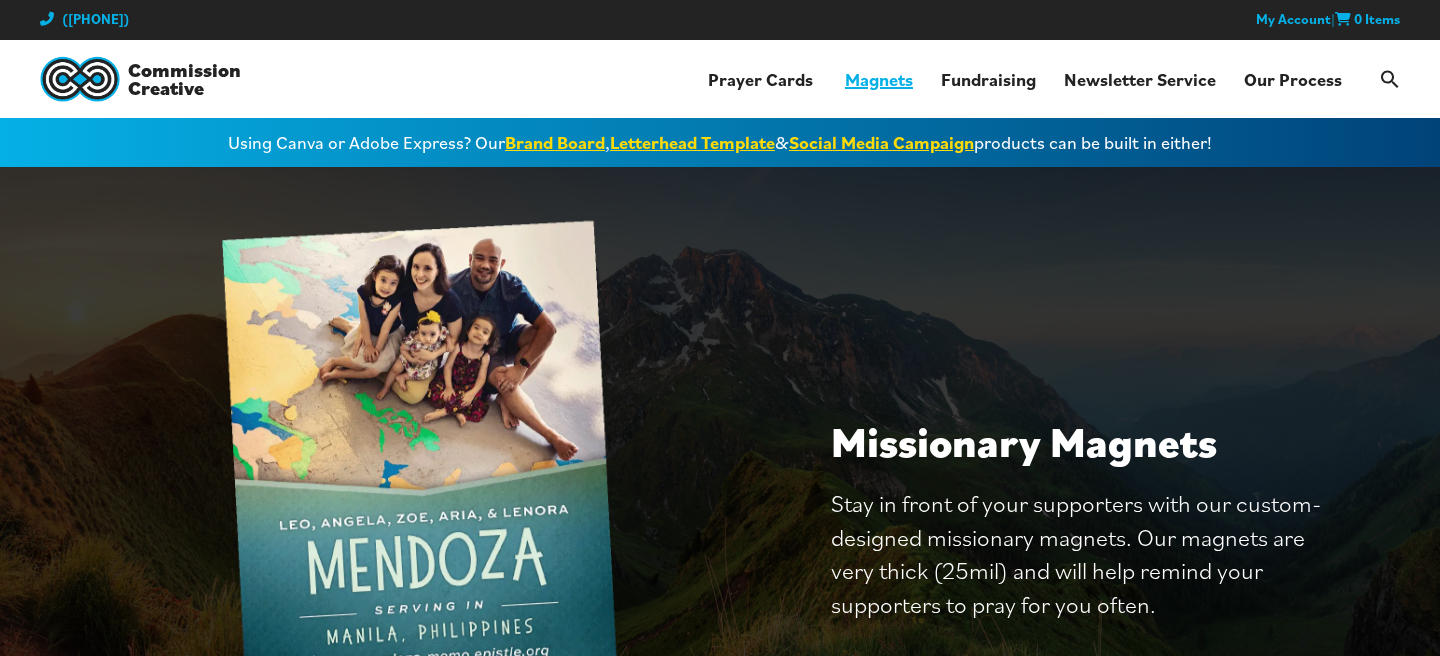 scroll, scrollTop: 0, scrollLeft: 0, axis: both 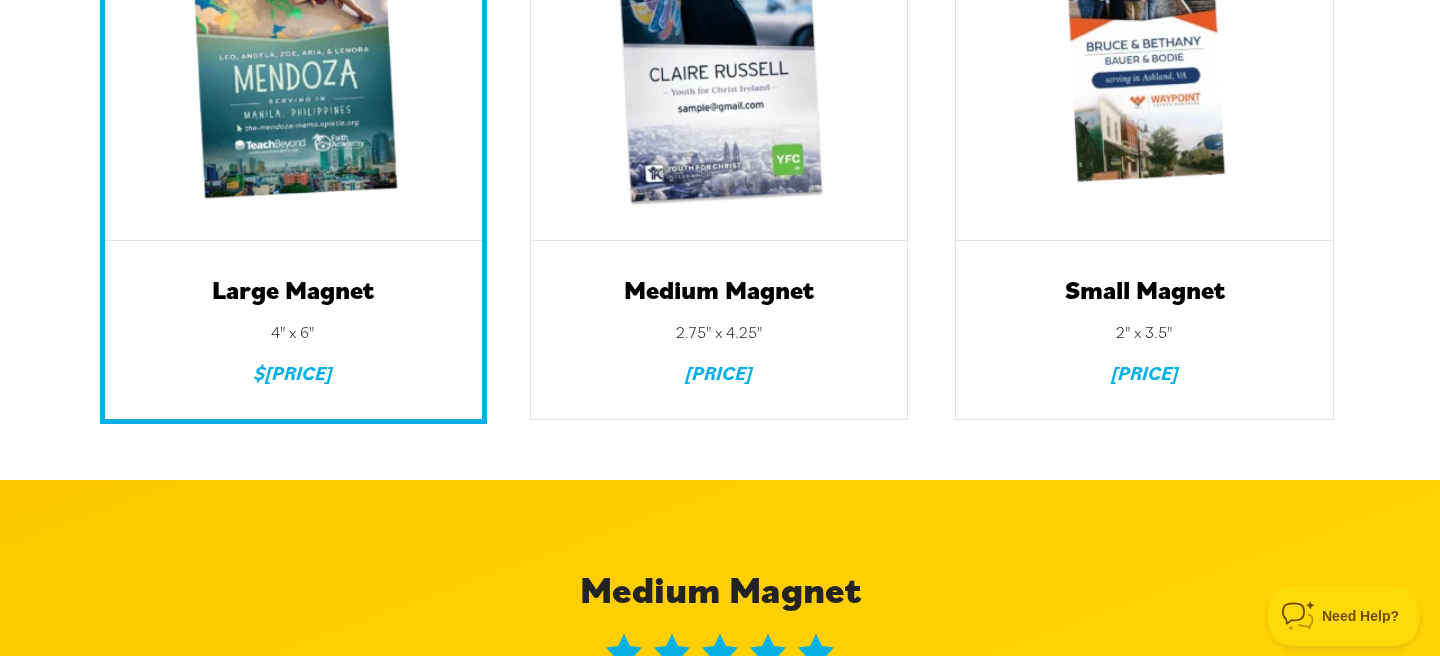 click at bounding box center (293, 52) 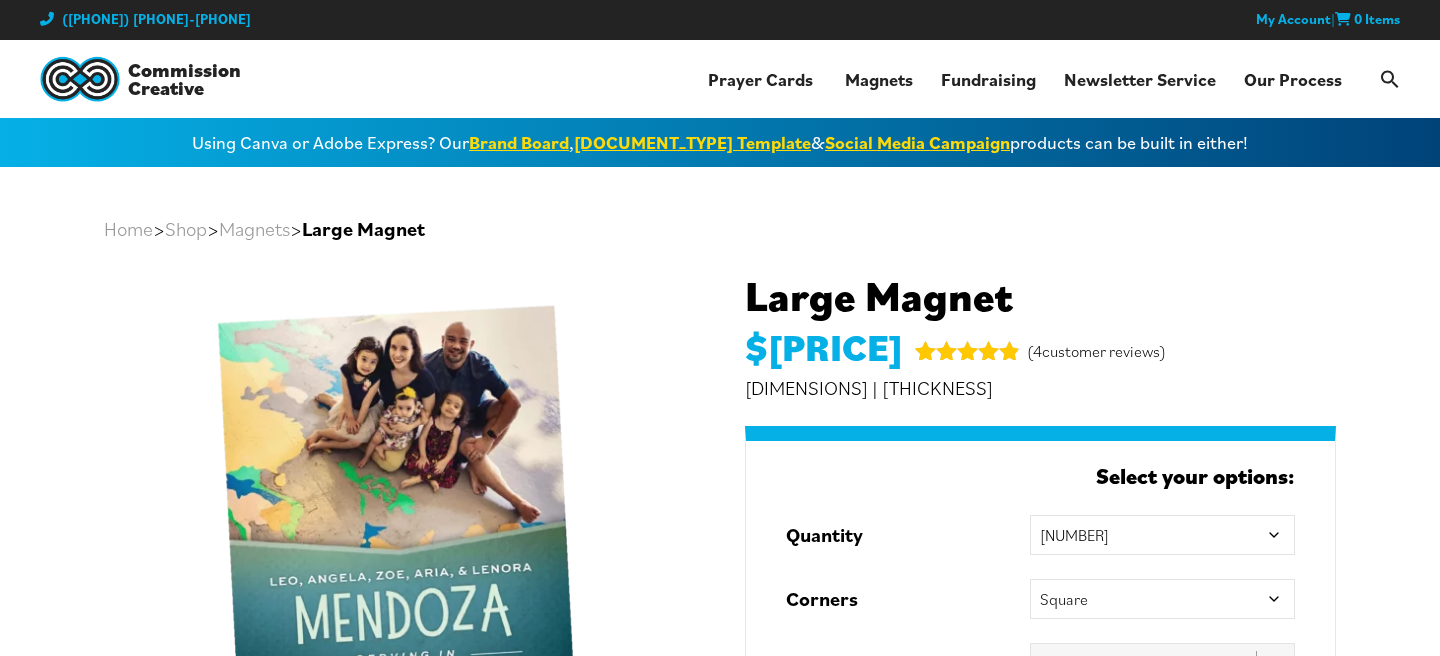 scroll, scrollTop: 0, scrollLeft: 0, axis: both 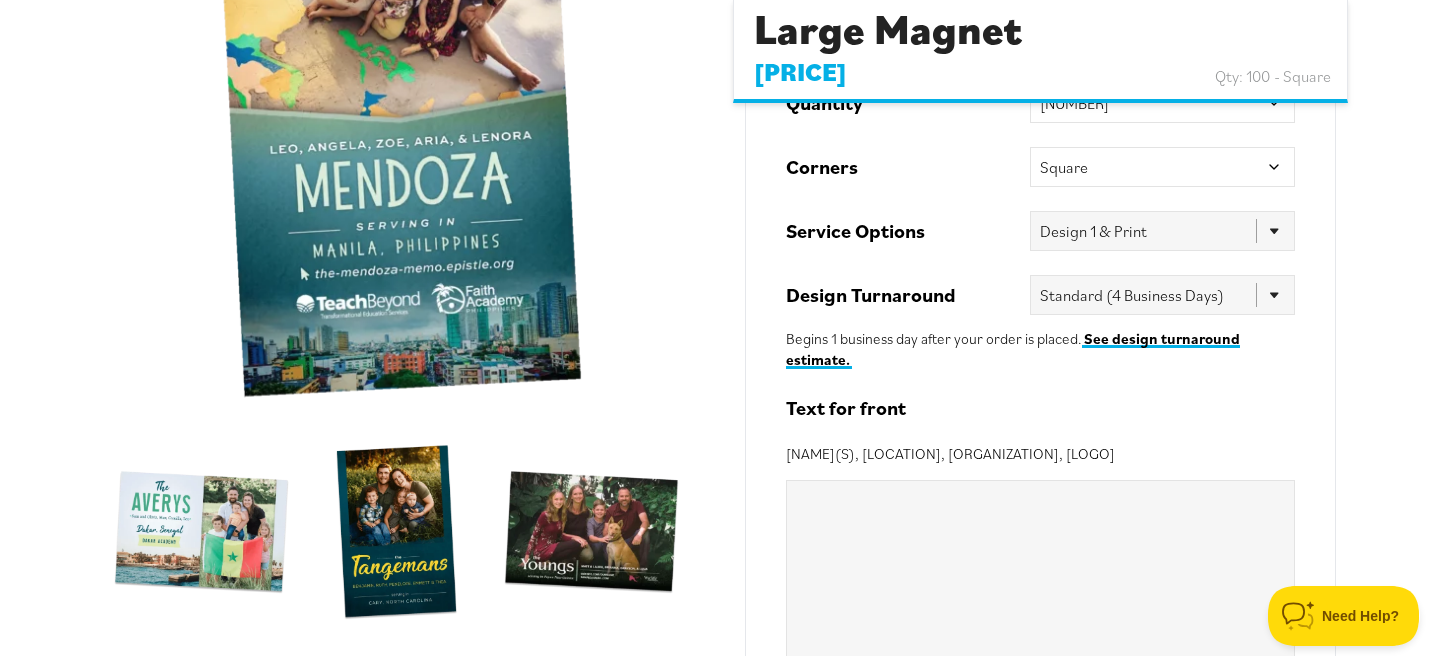 click at bounding box center [399, 138] 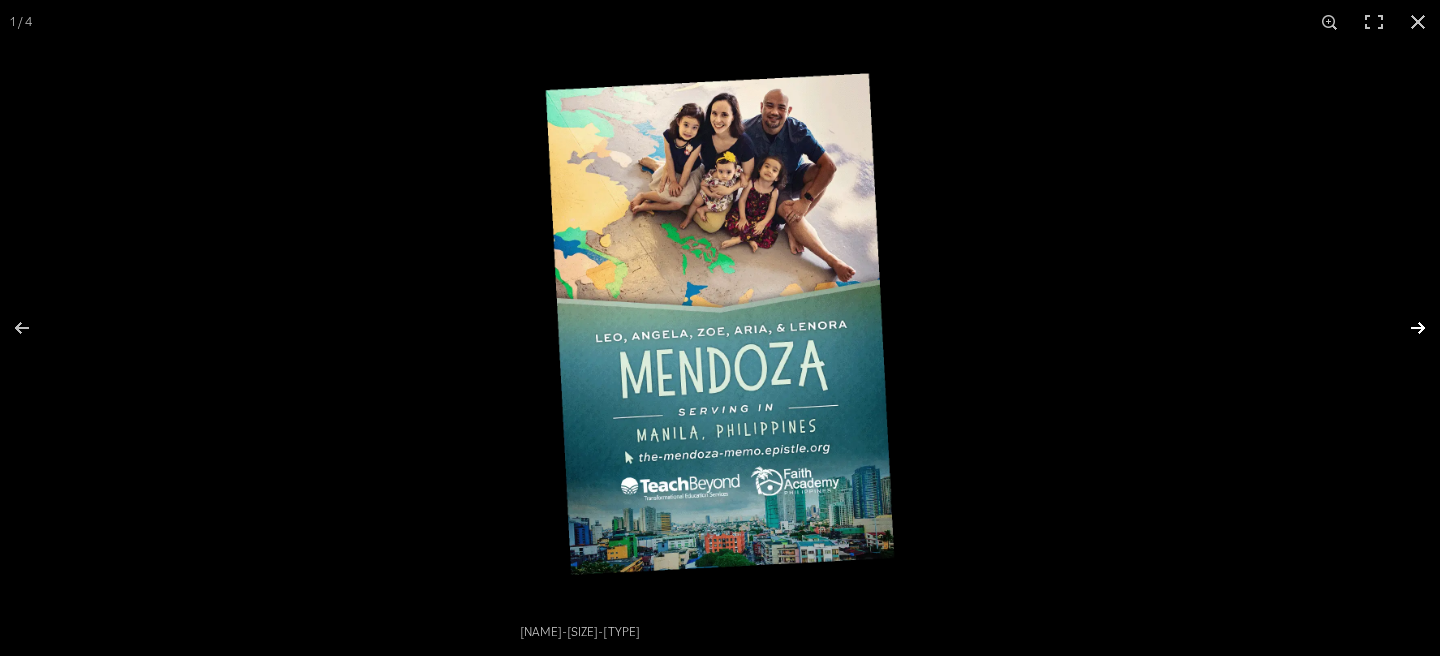 click at bounding box center [1405, 328] 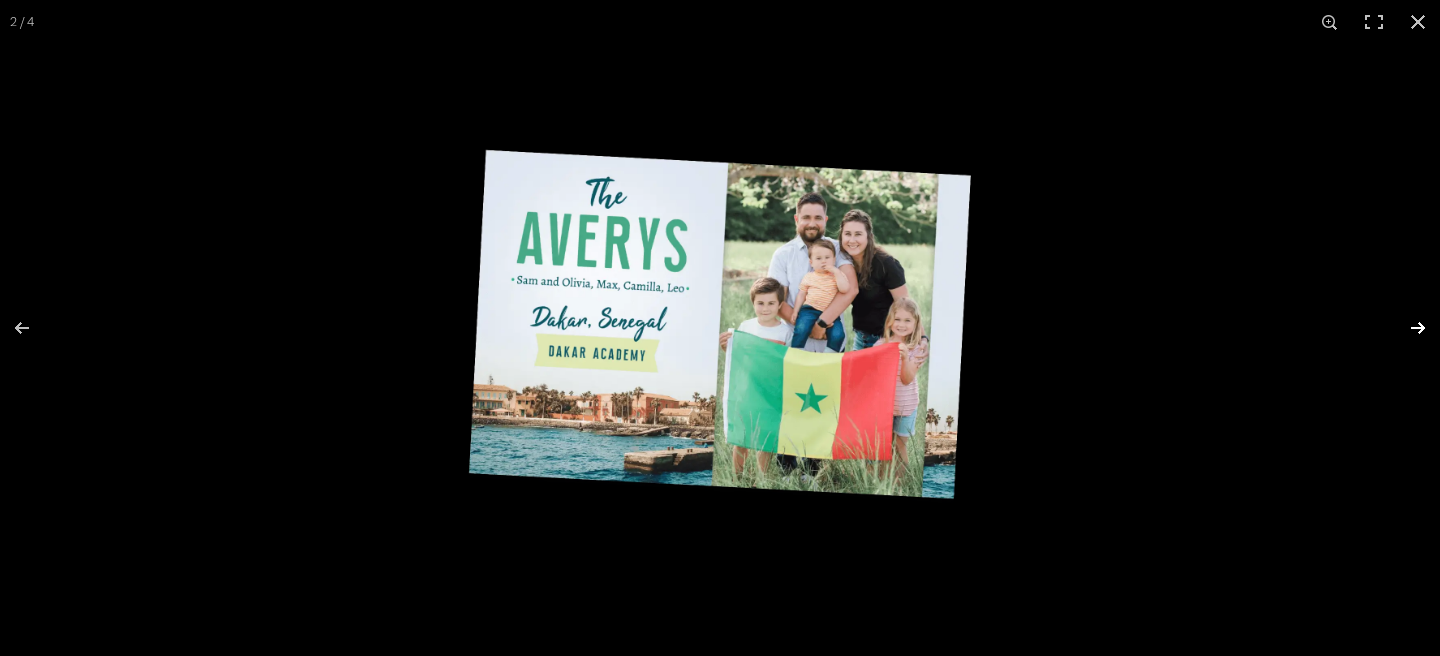 click at bounding box center [1405, 328] 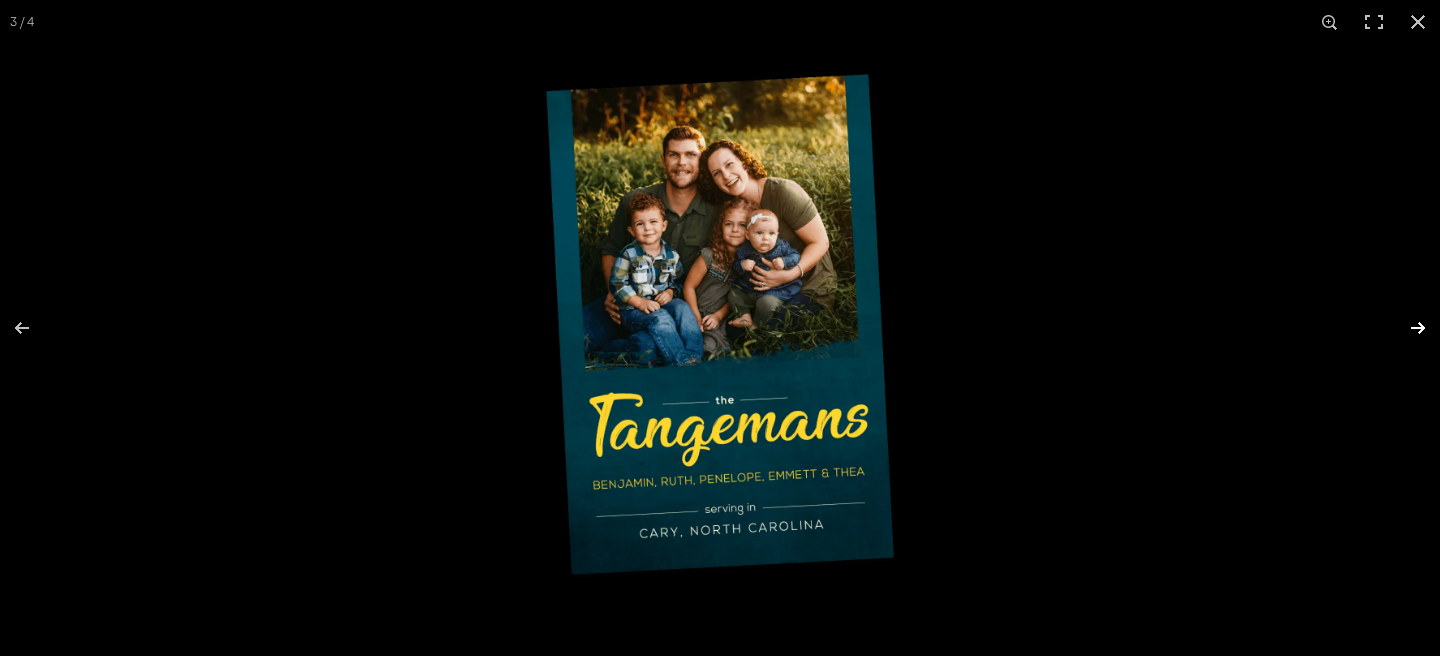 click at bounding box center [1405, 328] 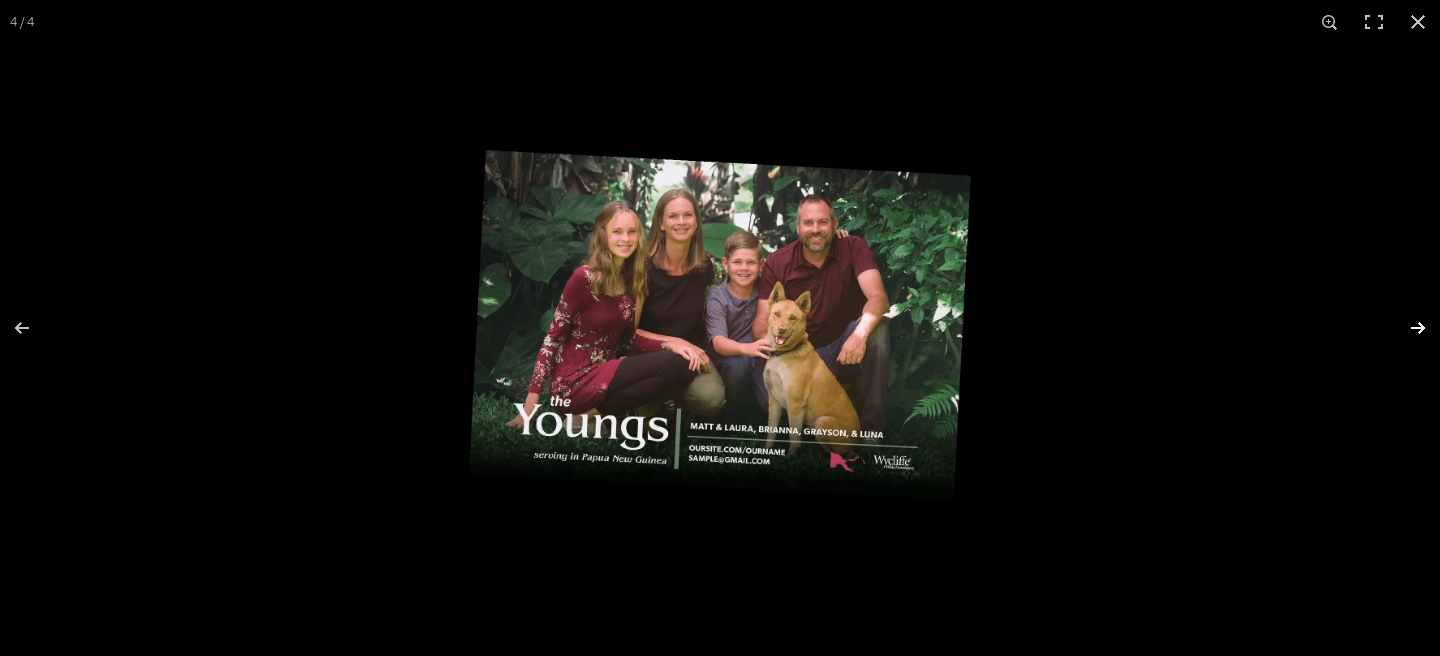 click at bounding box center [1405, 328] 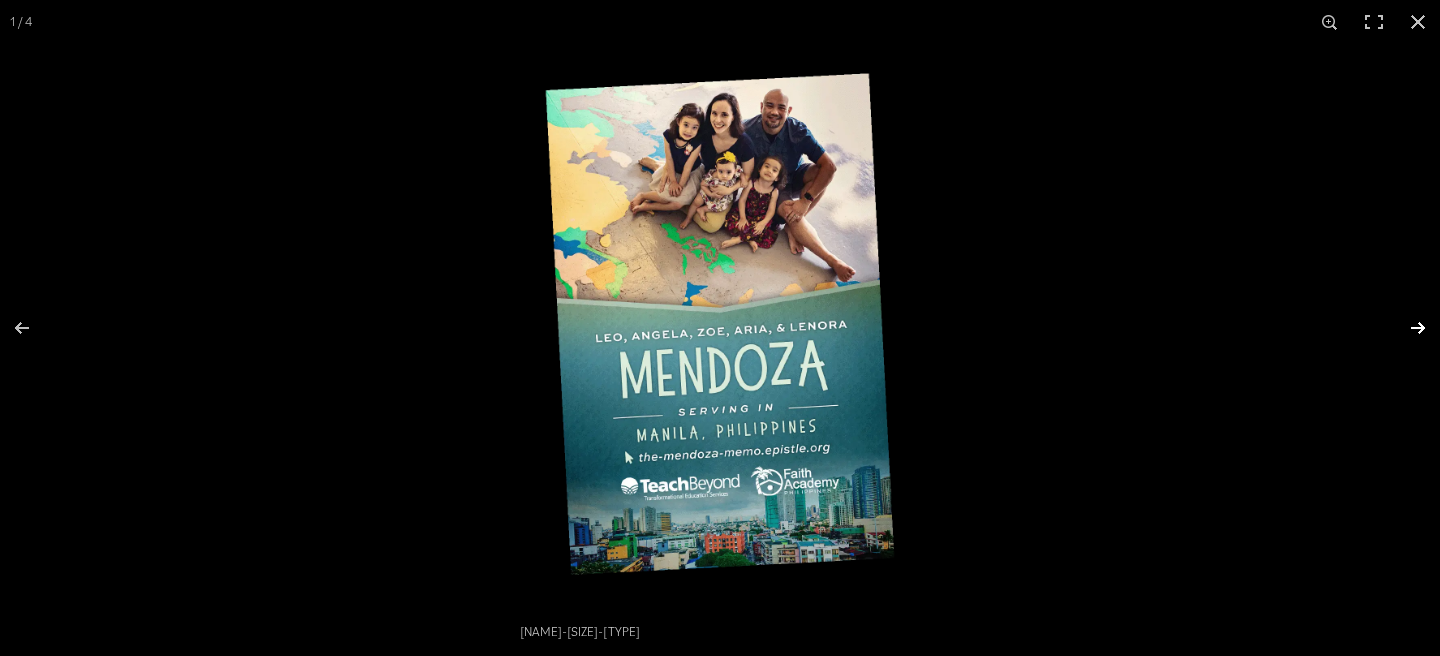 click at bounding box center (1405, 328) 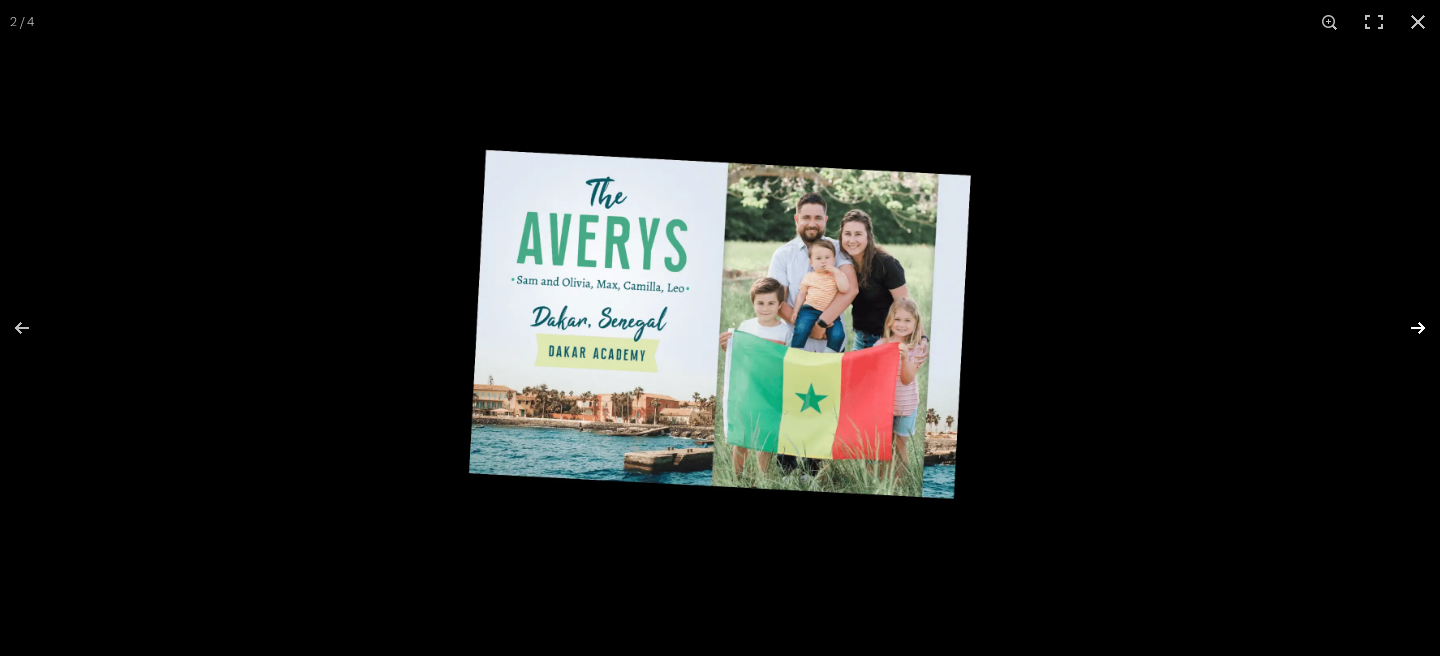 click at bounding box center (1405, 328) 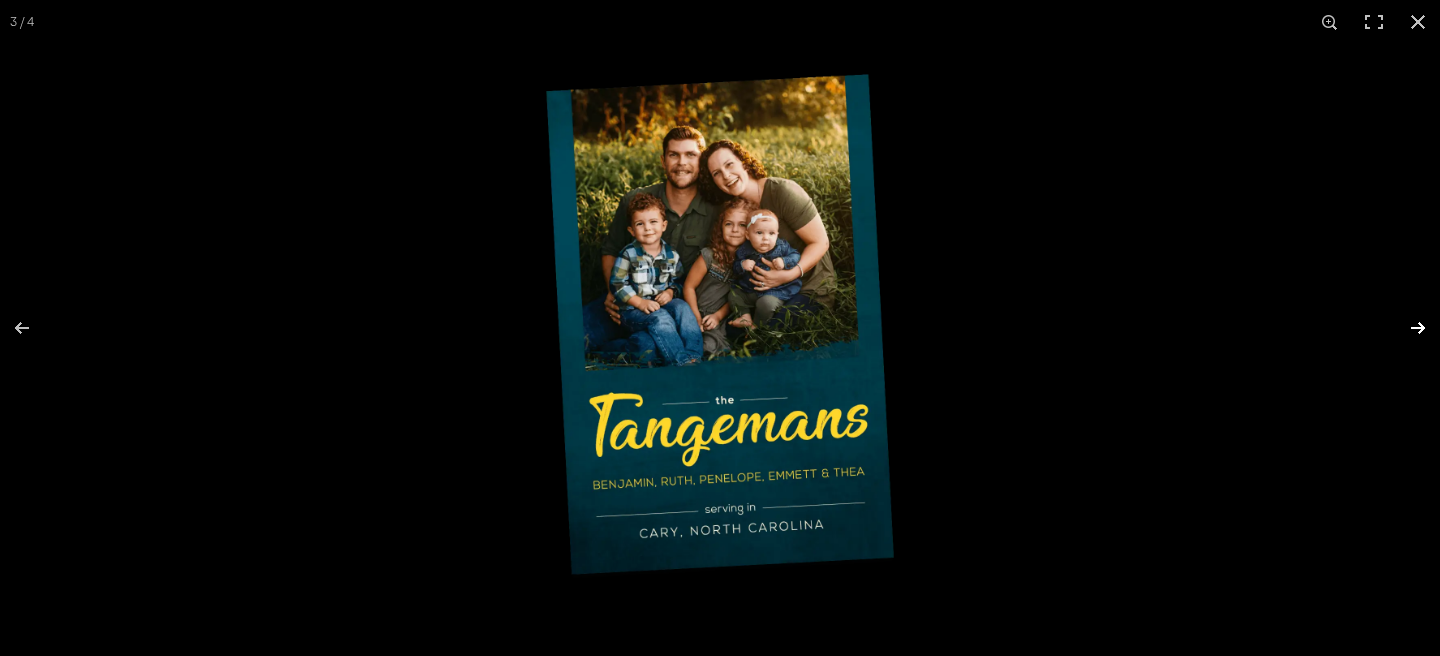 click at bounding box center [1405, 328] 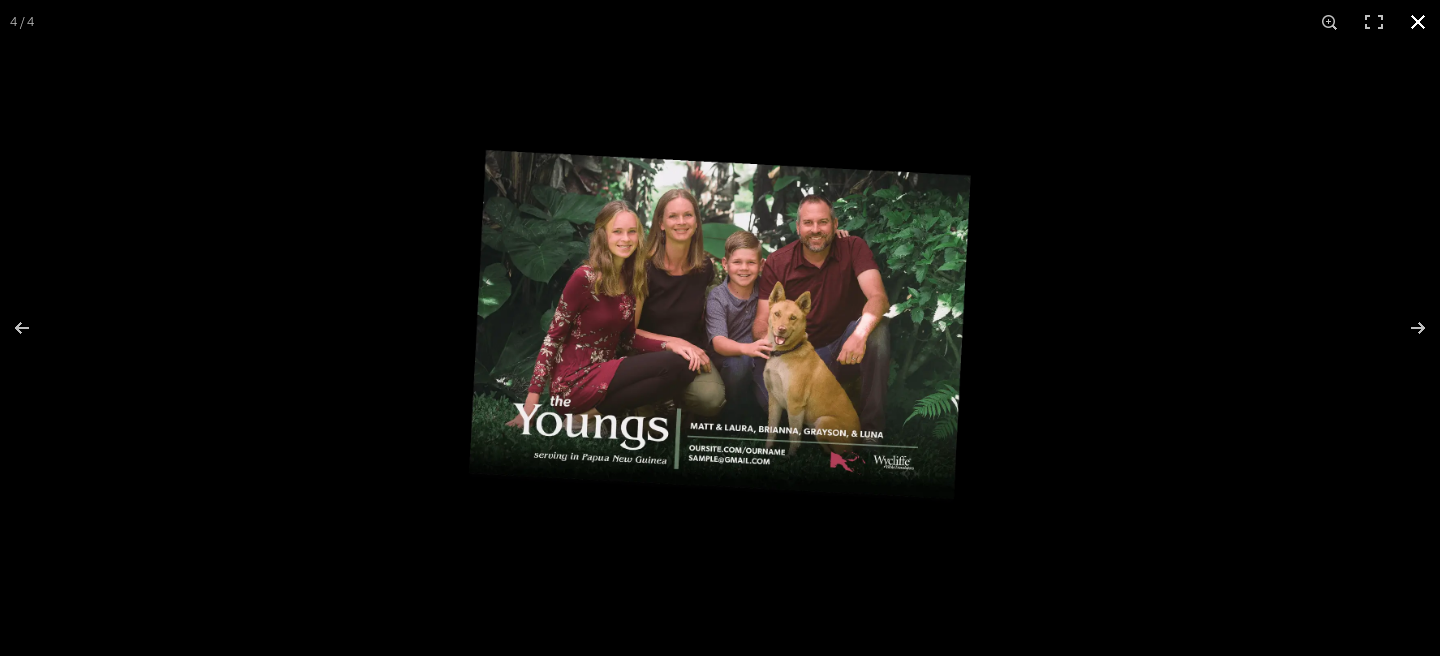 click at bounding box center (1418, 22) 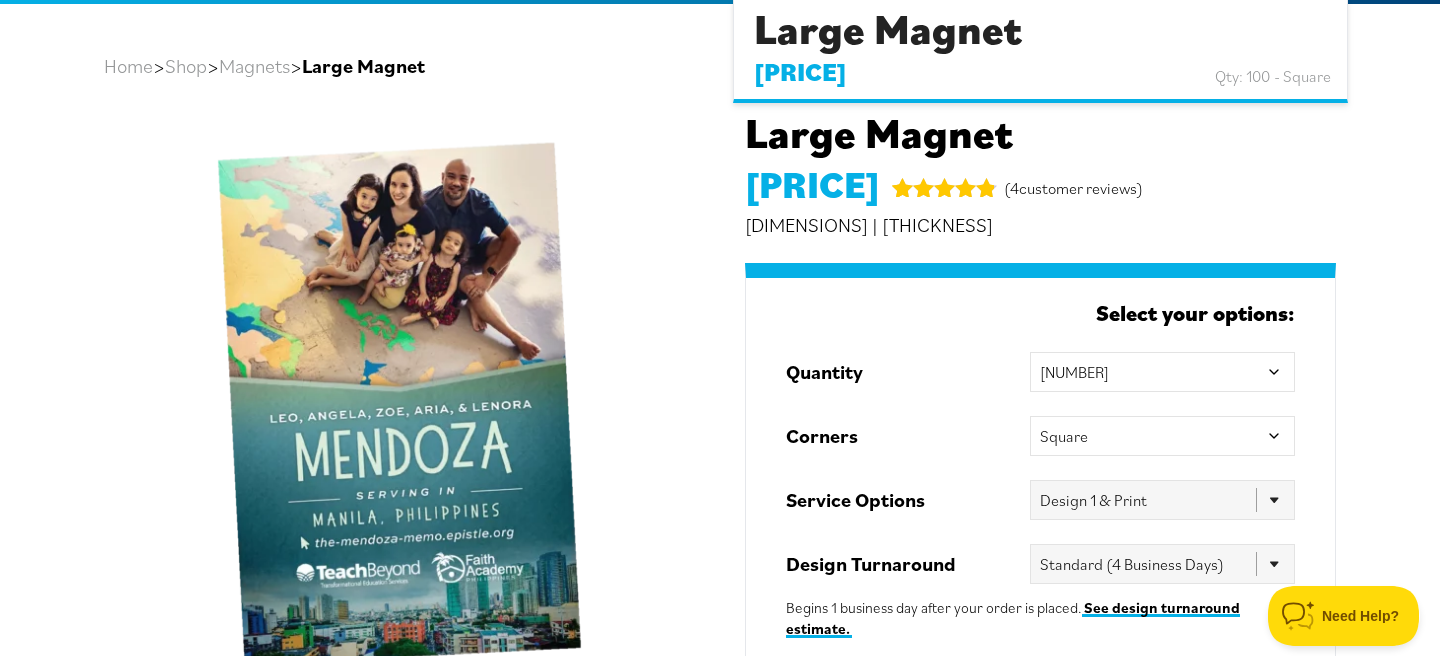 scroll, scrollTop: 129, scrollLeft: 0, axis: vertical 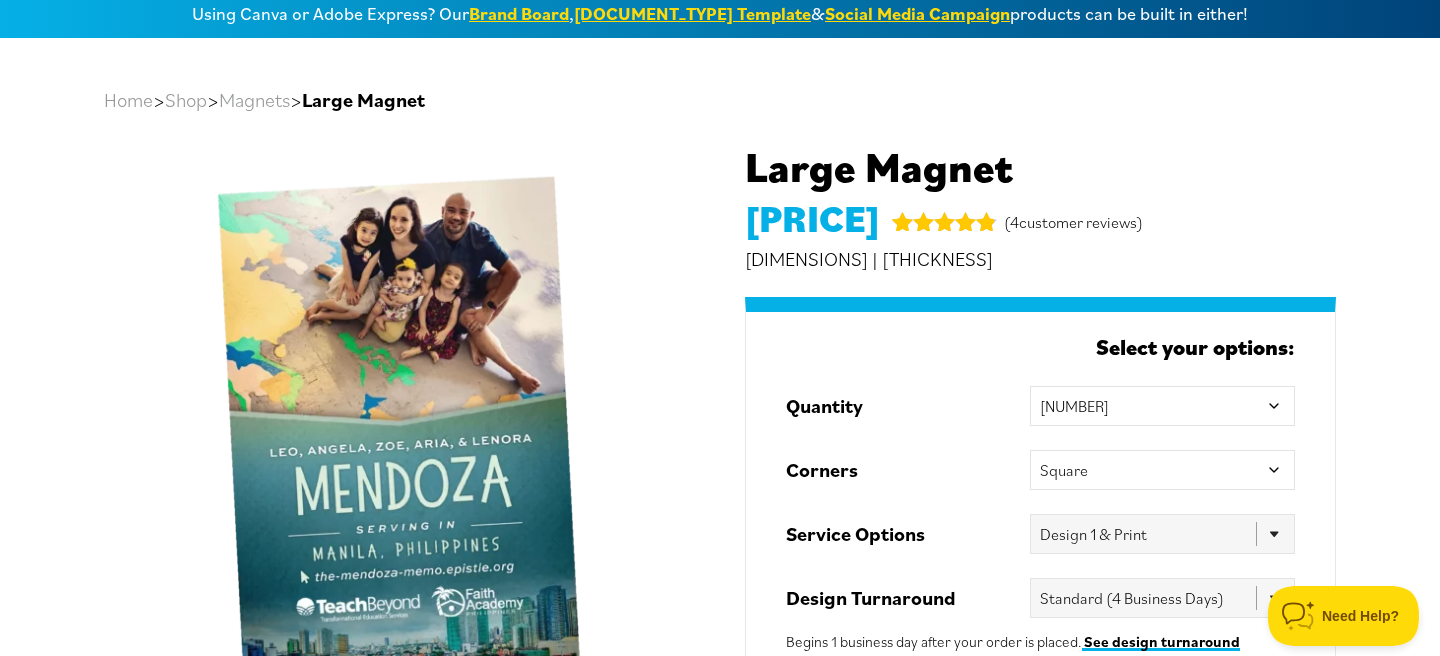 click on "Magnets" at bounding box center [254, 100] 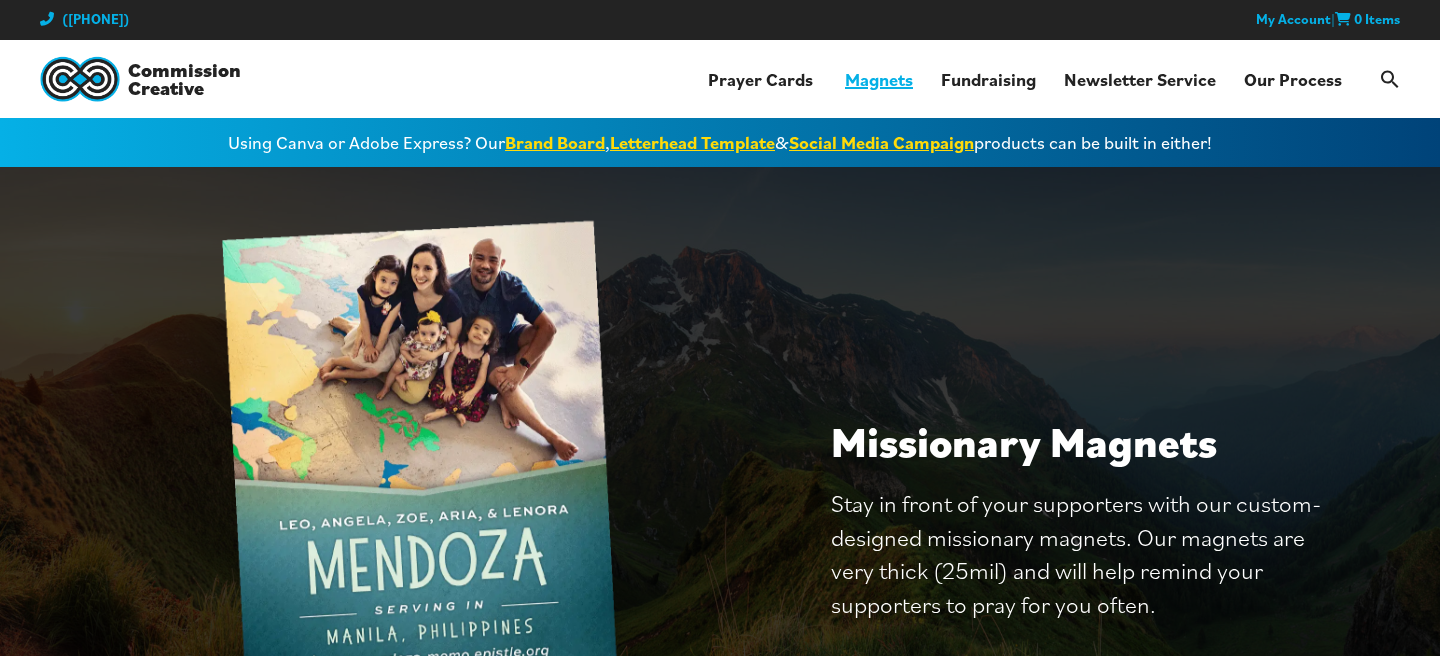 scroll, scrollTop: 0, scrollLeft: 0, axis: both 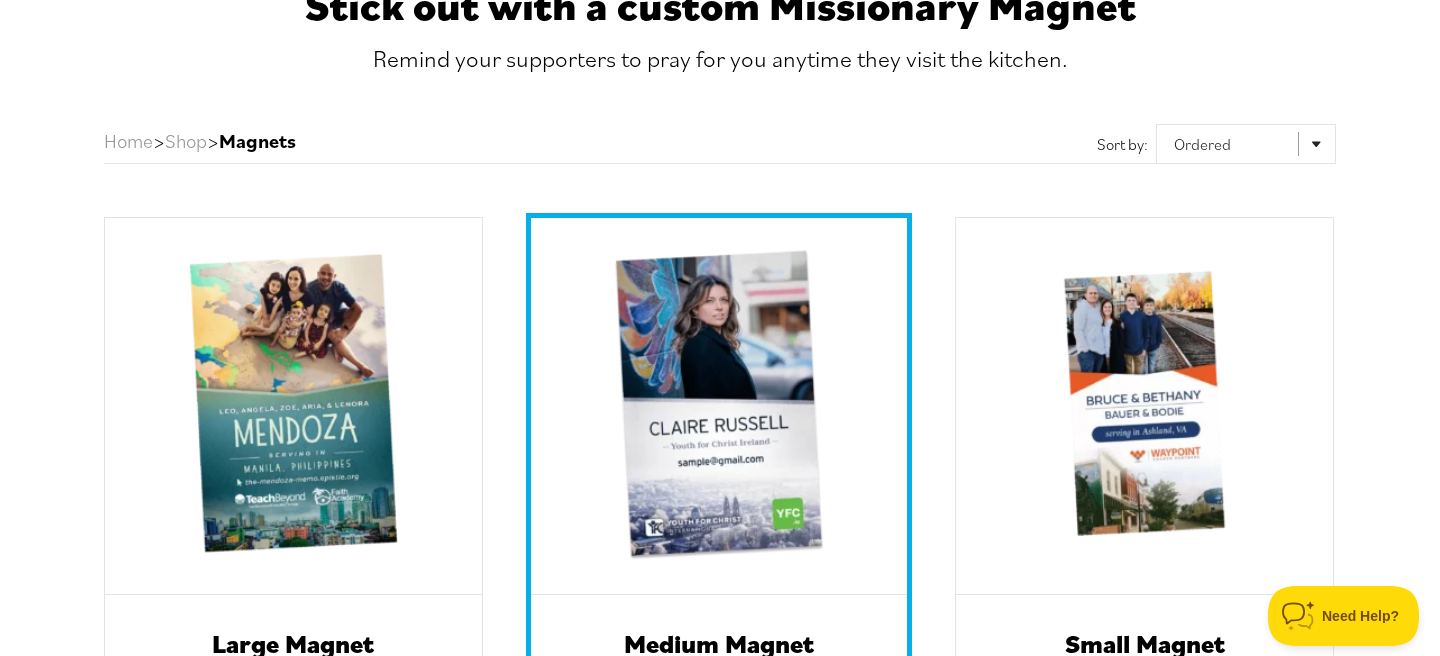 click at bounding box center [719, 406] 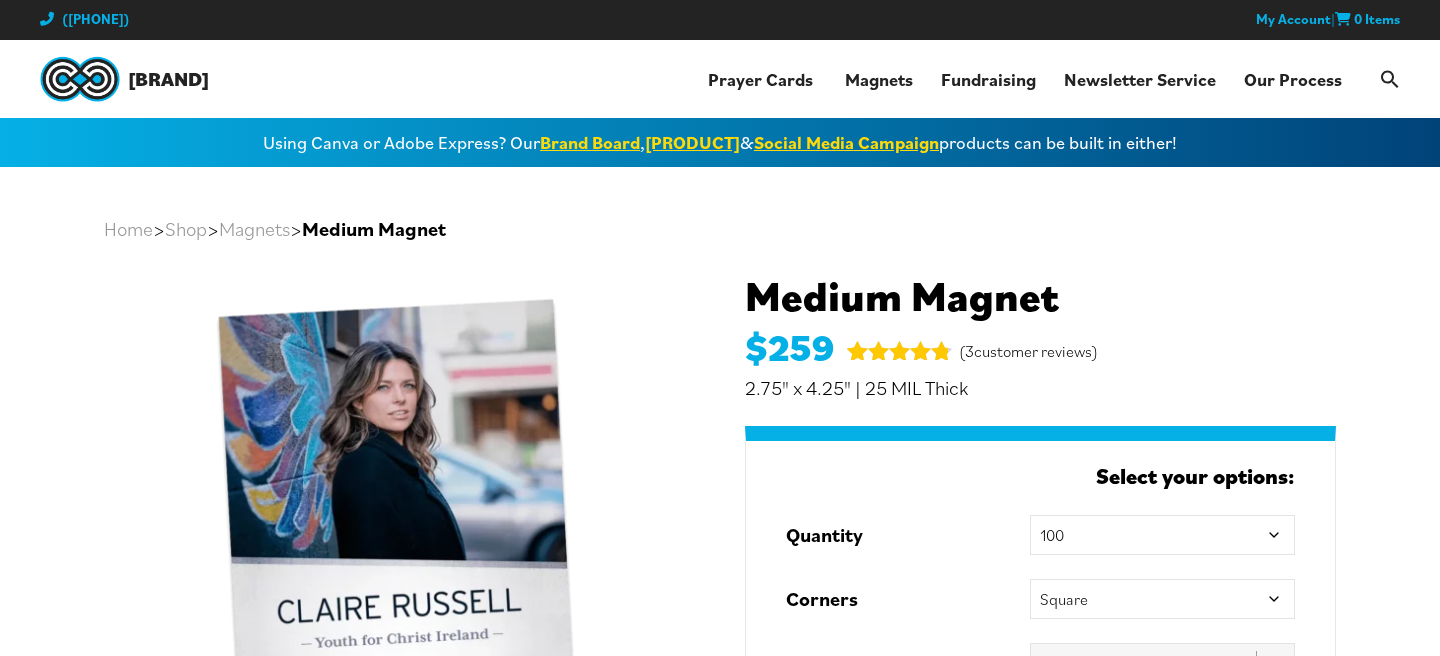 scroll, scrollTop: 0, scrollLeft: 0, axis: both 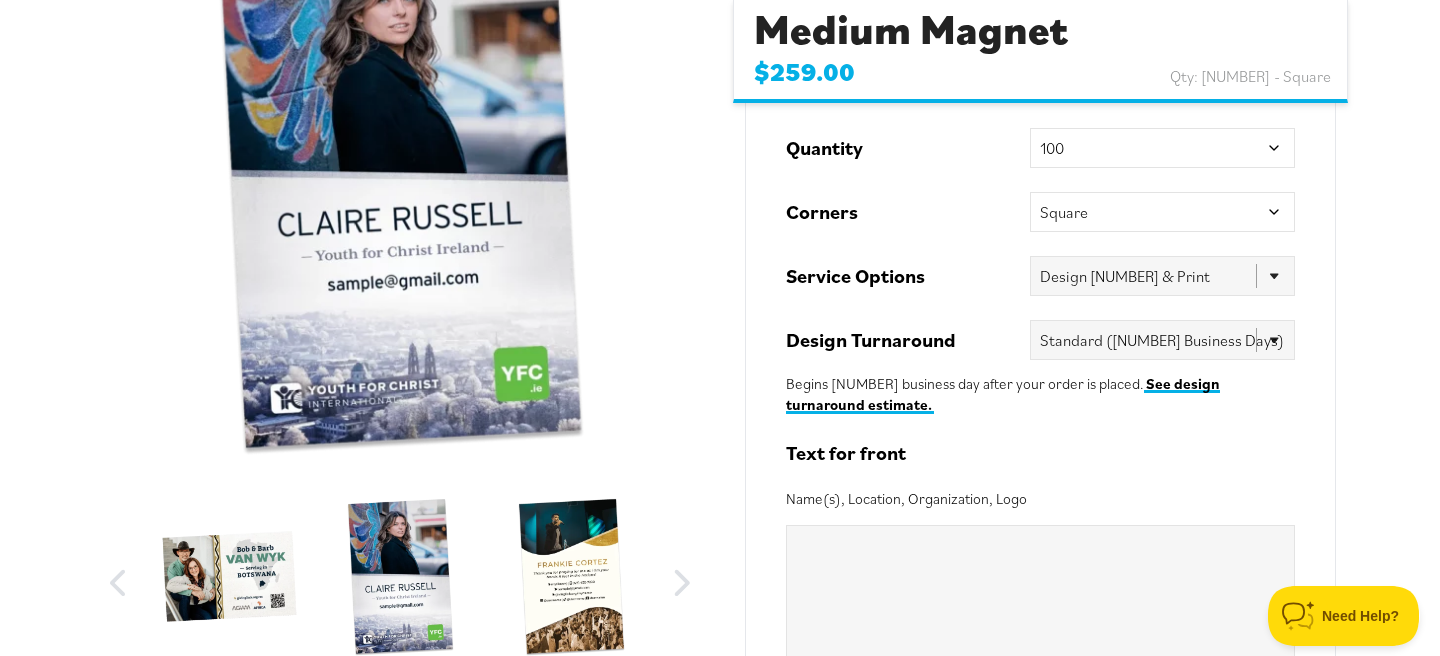 click at bounding box center [400, 184] 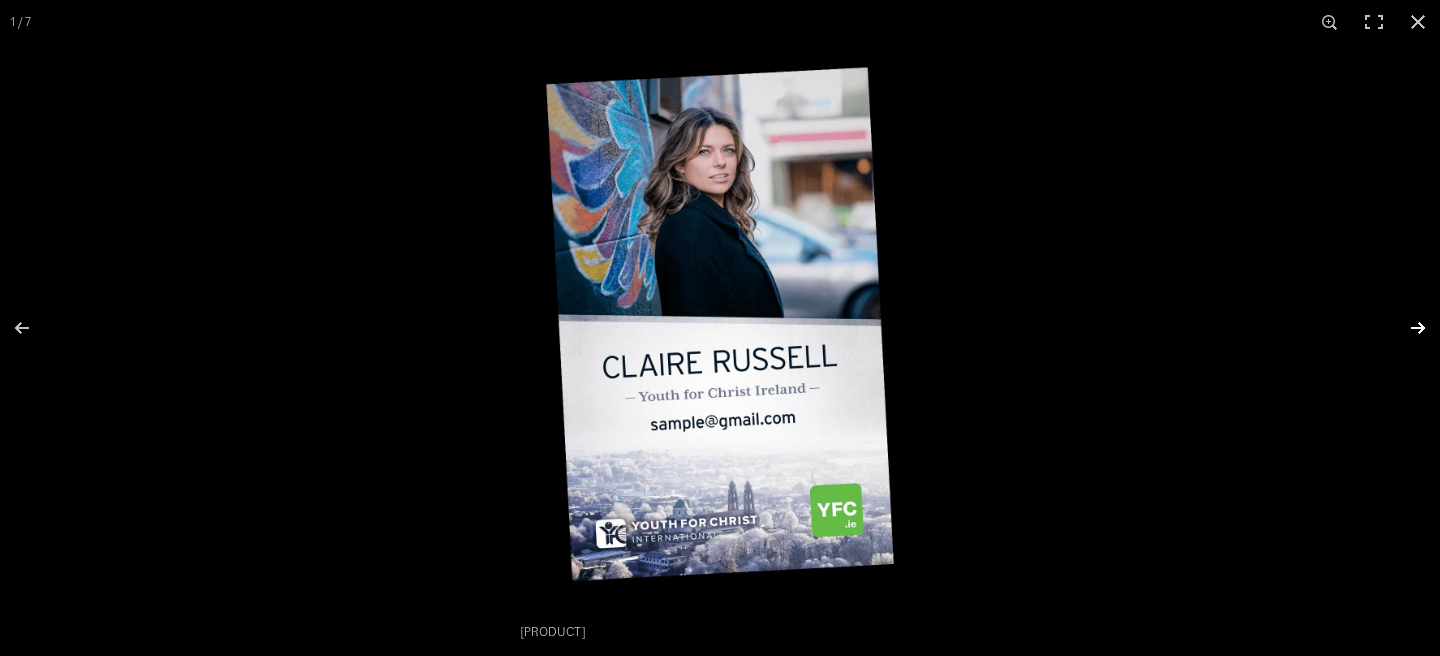 click at bounding box center (1405, 328) 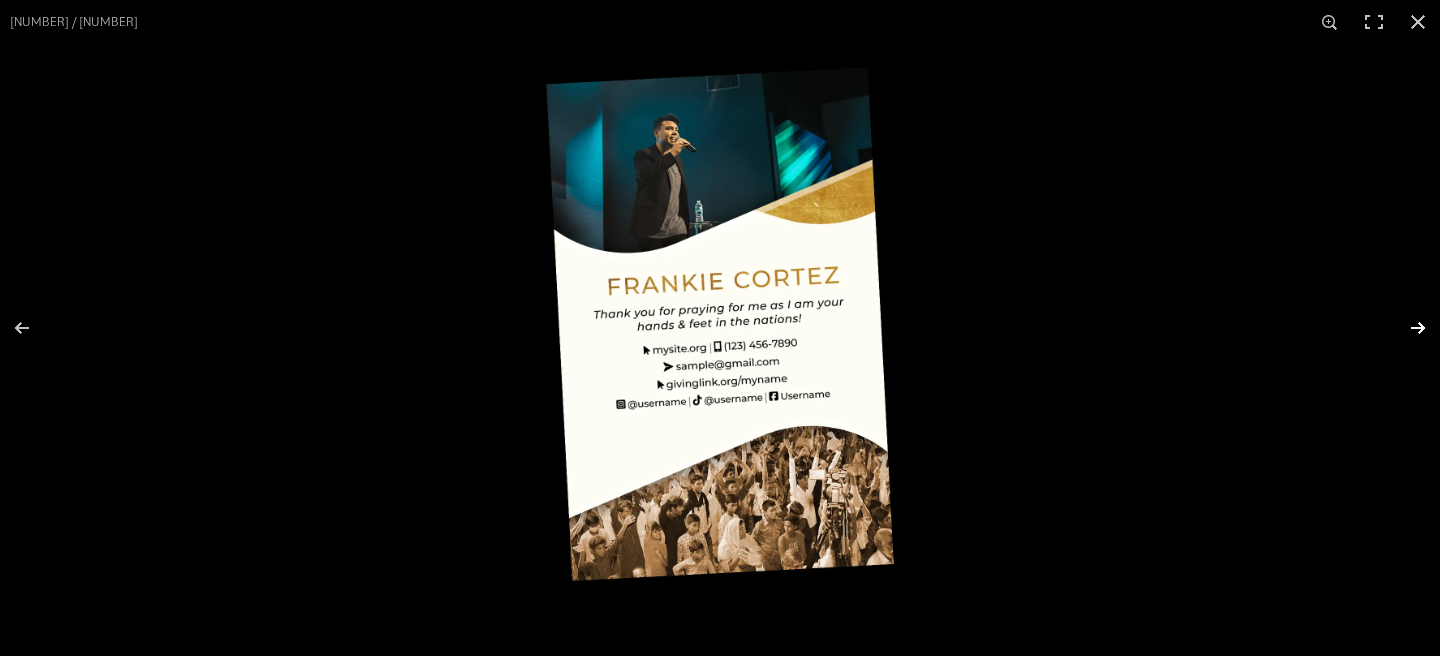 click at bounding box center [1405, 328] 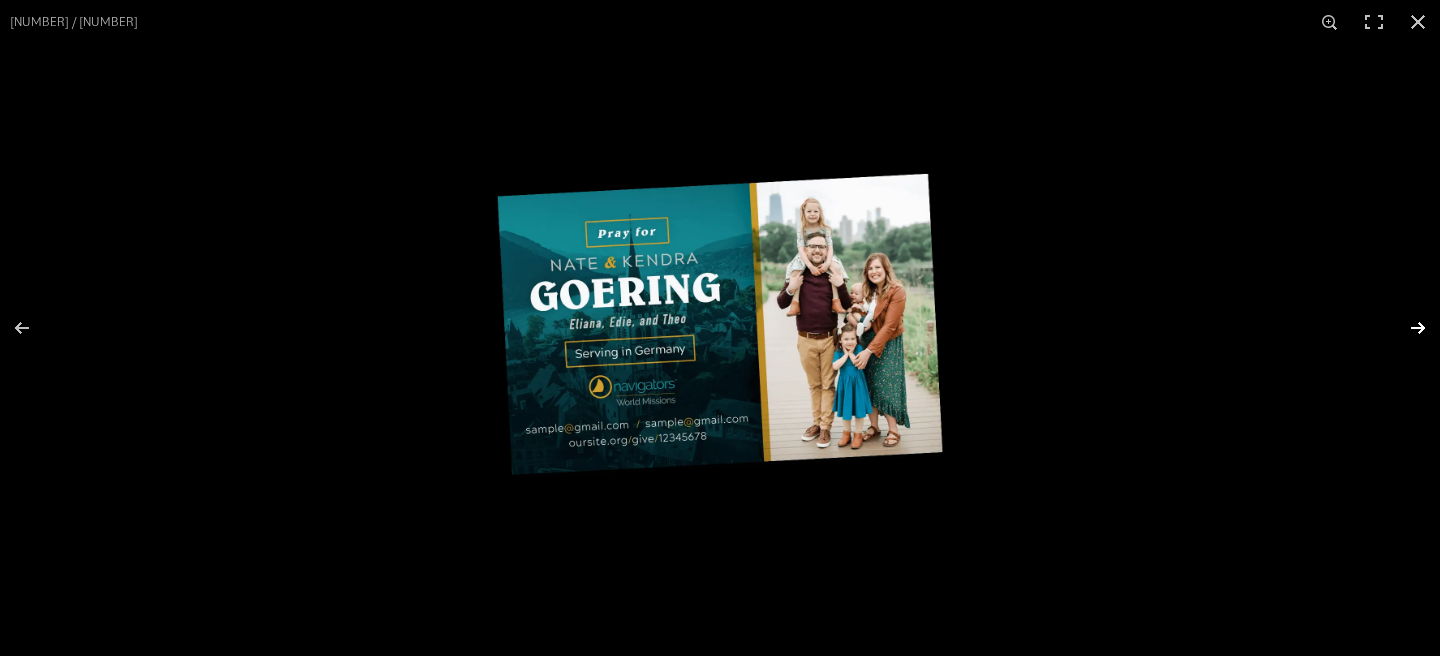 click at bounding box center [1405, 328] 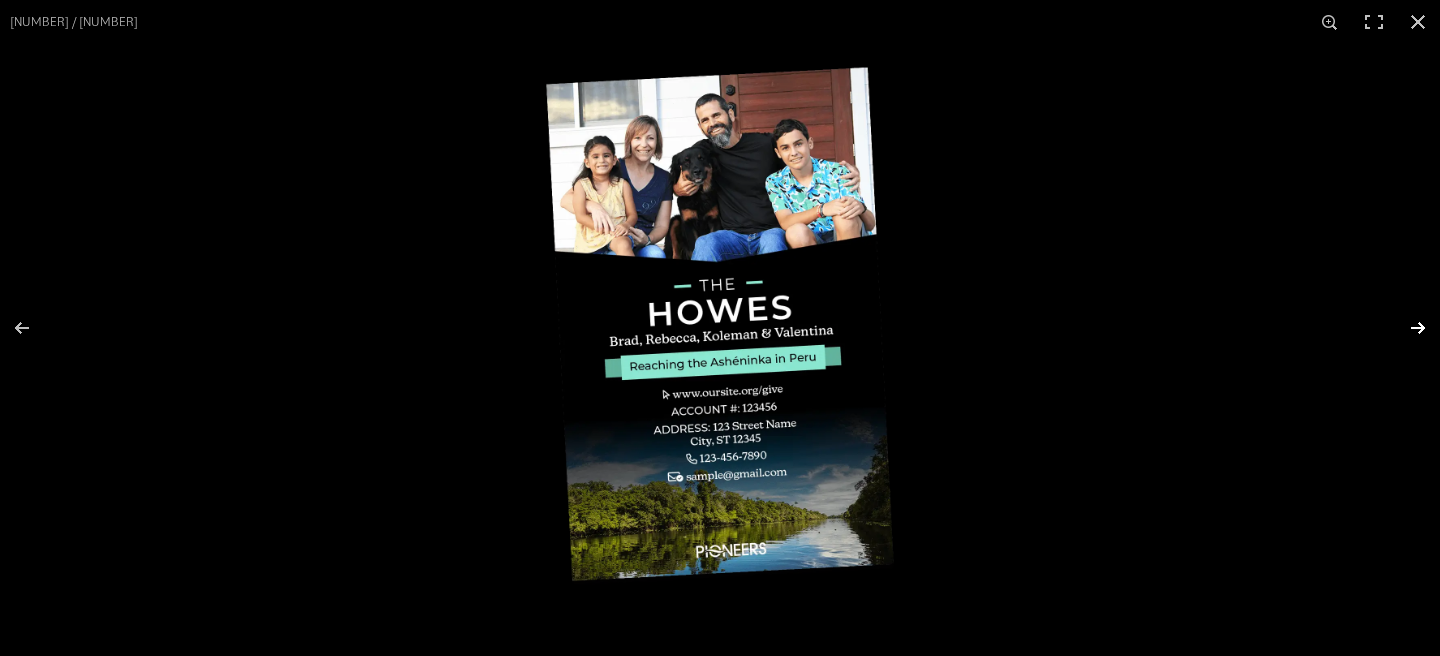 click at bounding box center (1405, 328) 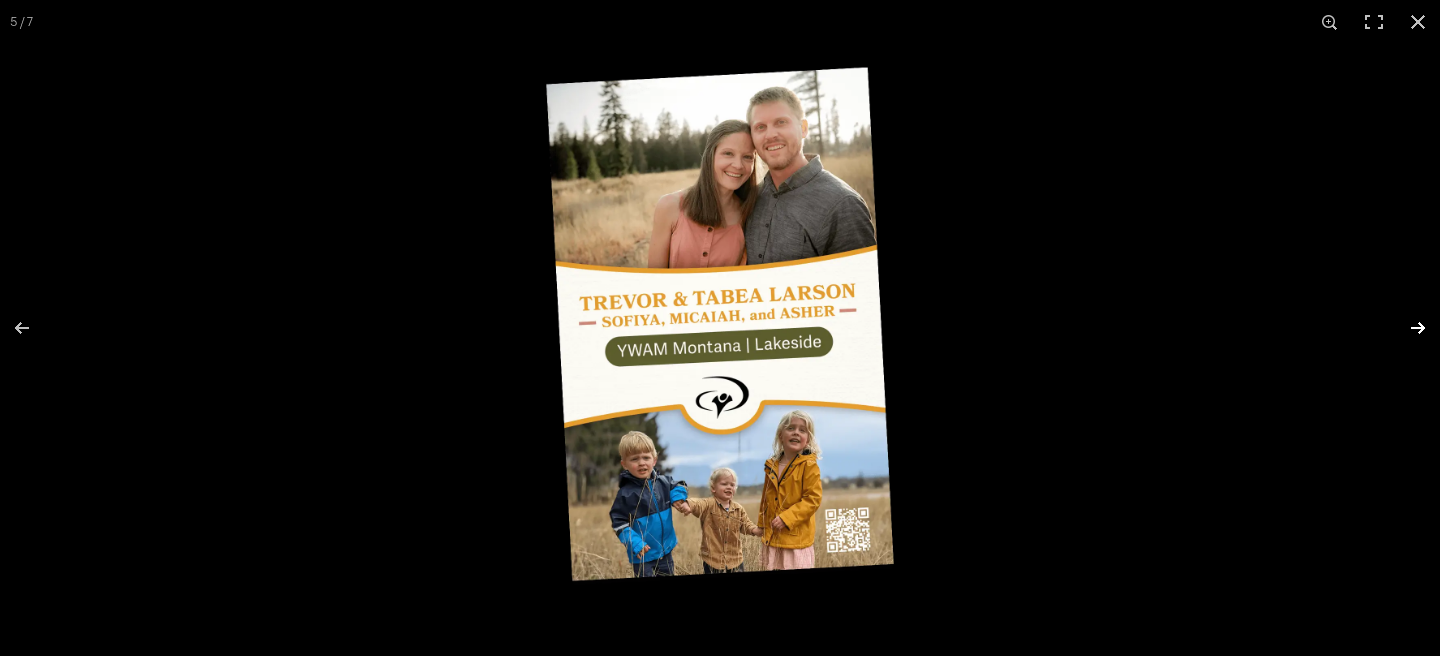 click at bounding box center [1405, 328] 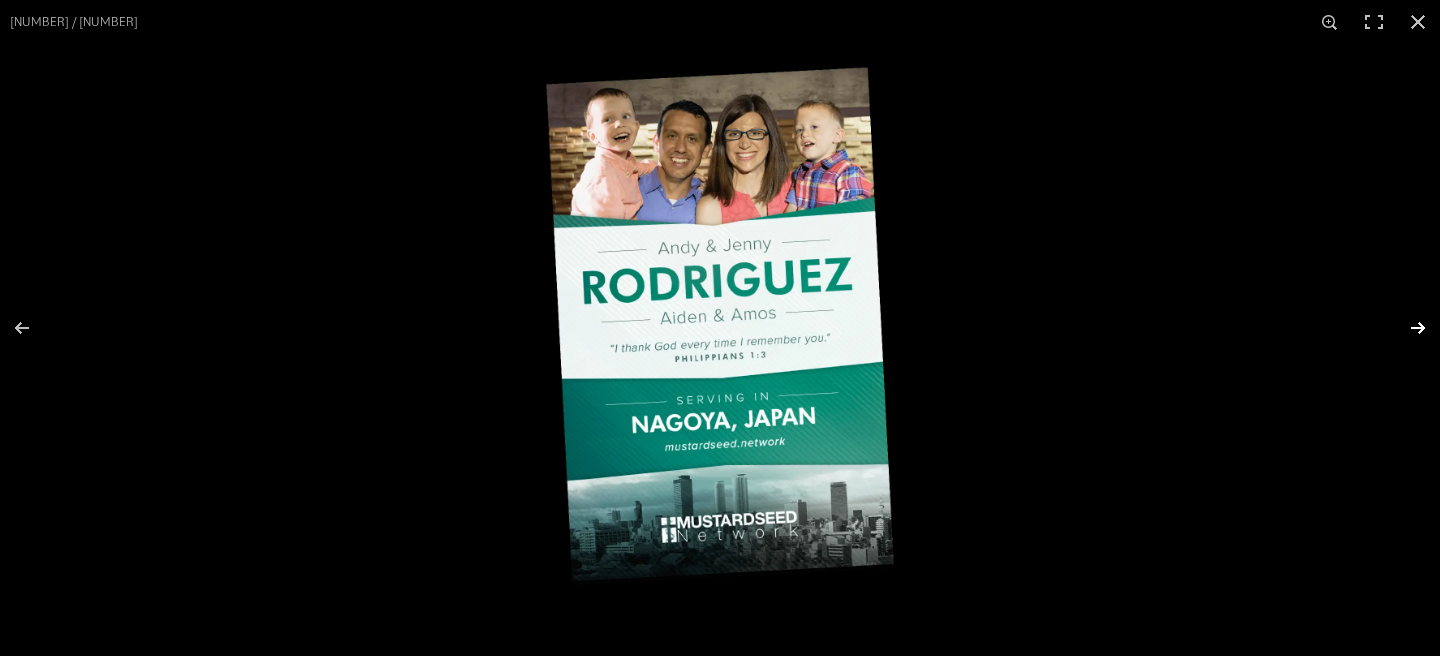 click at bounding box center (1405, 328) 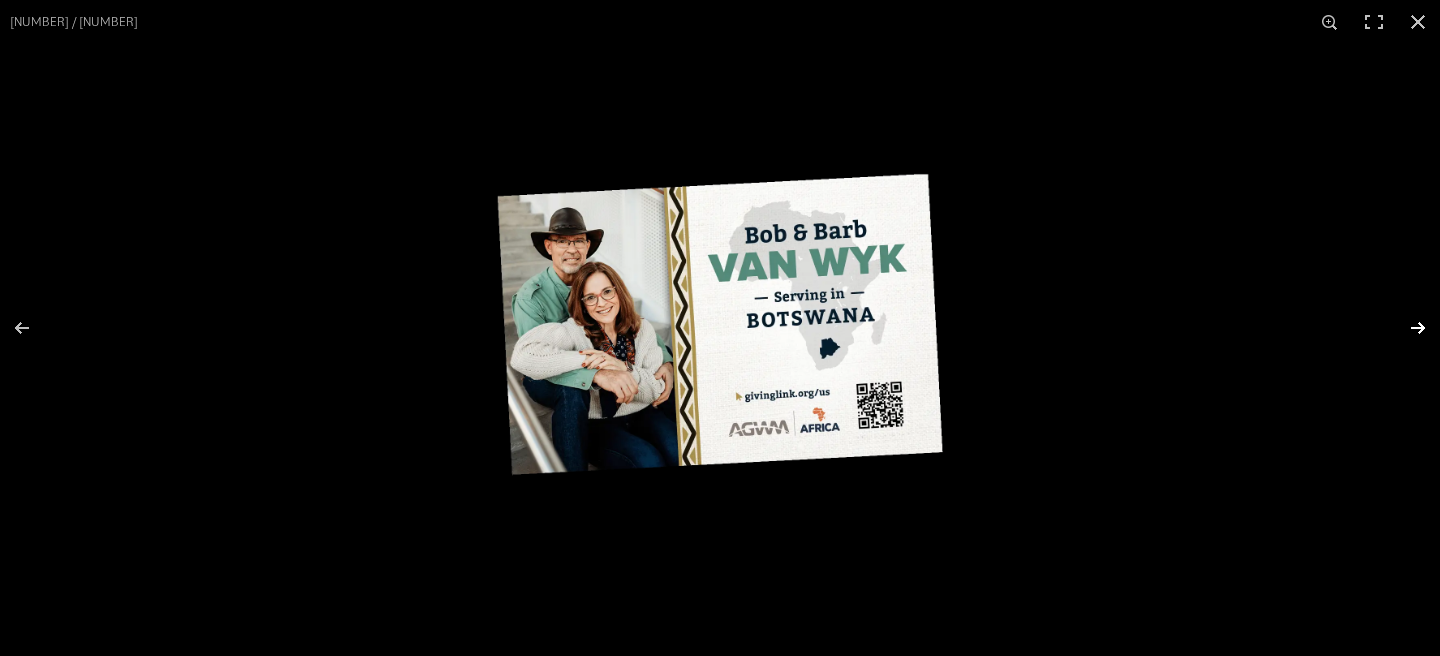 click at bounding box center [1405, 328] 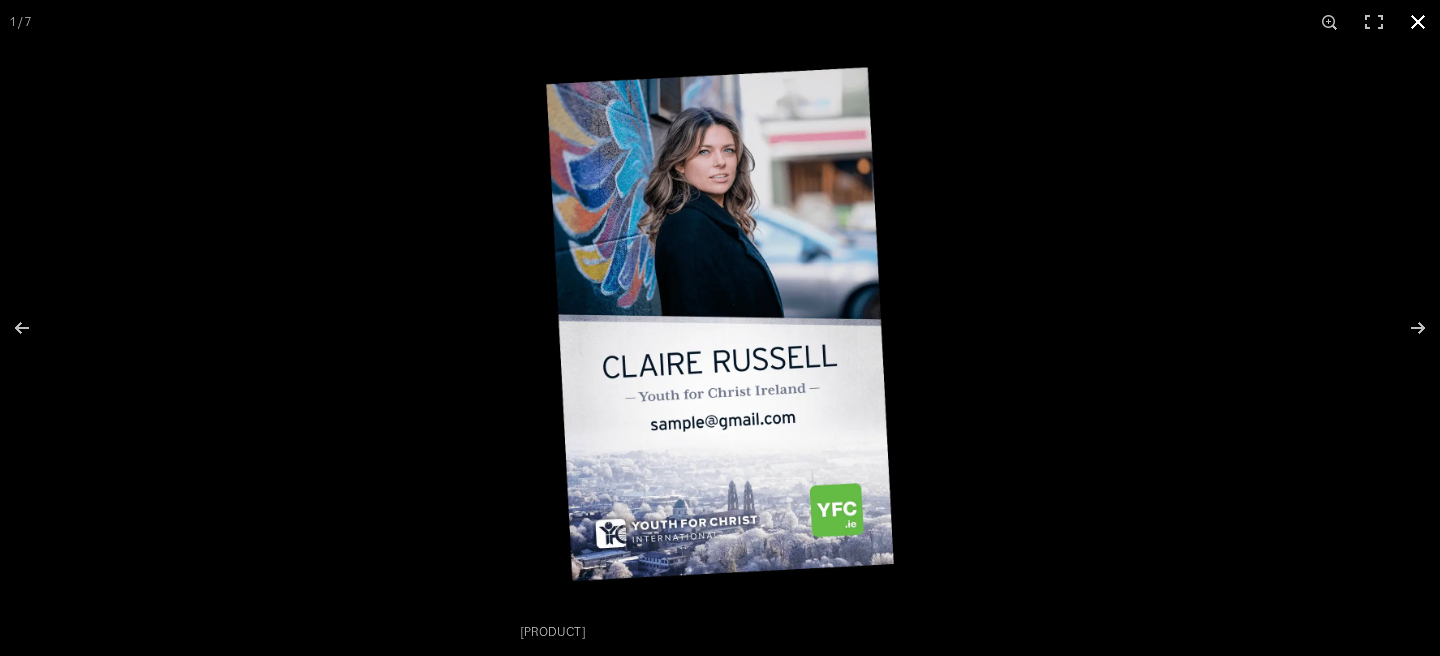 click at bounding box center [1418, 22] 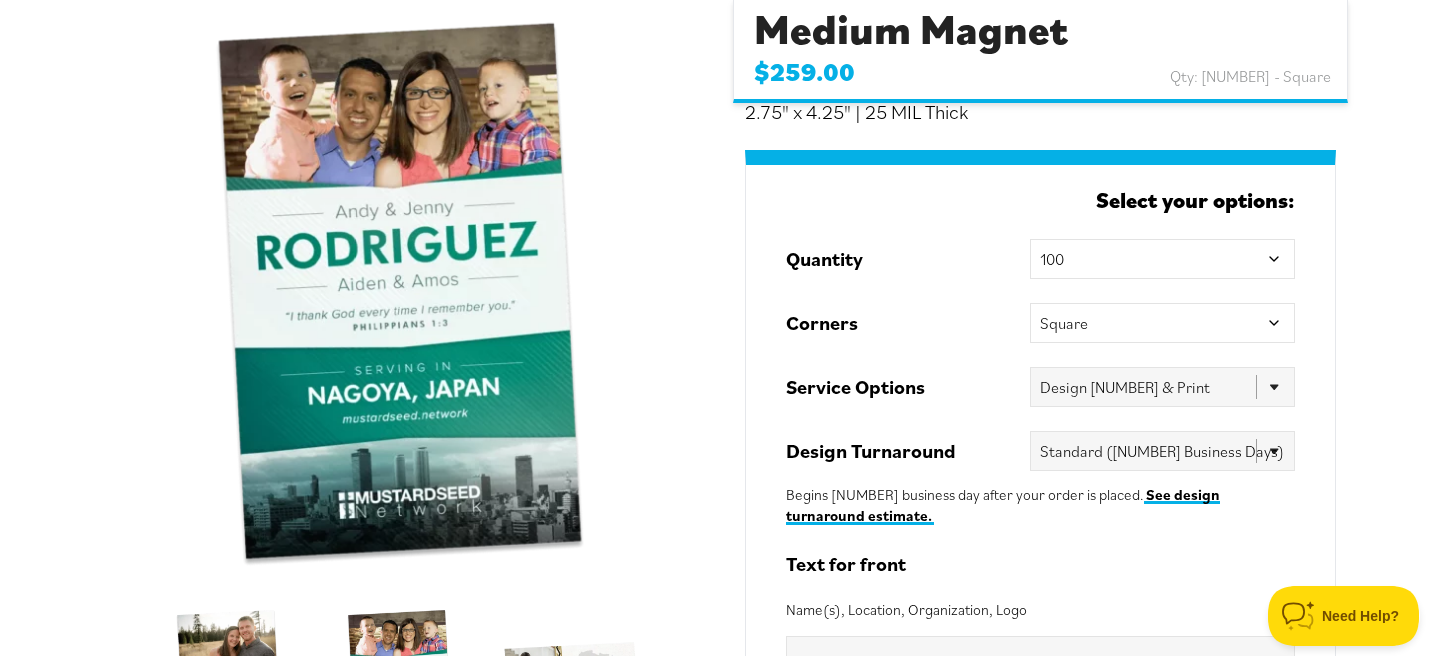 scroll, scrollTop: 275, scrollLeft: 0, axis: vertical 